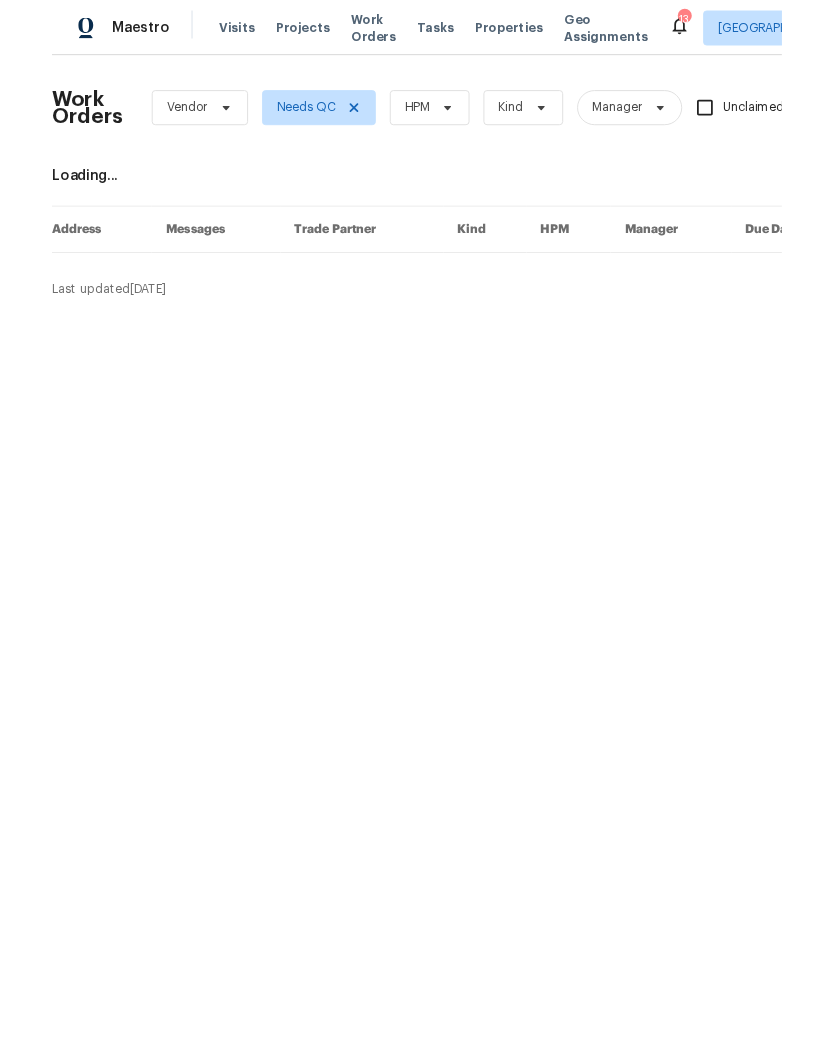 scroll, scrollTop: 0, scrollLeft: 0, axis: both 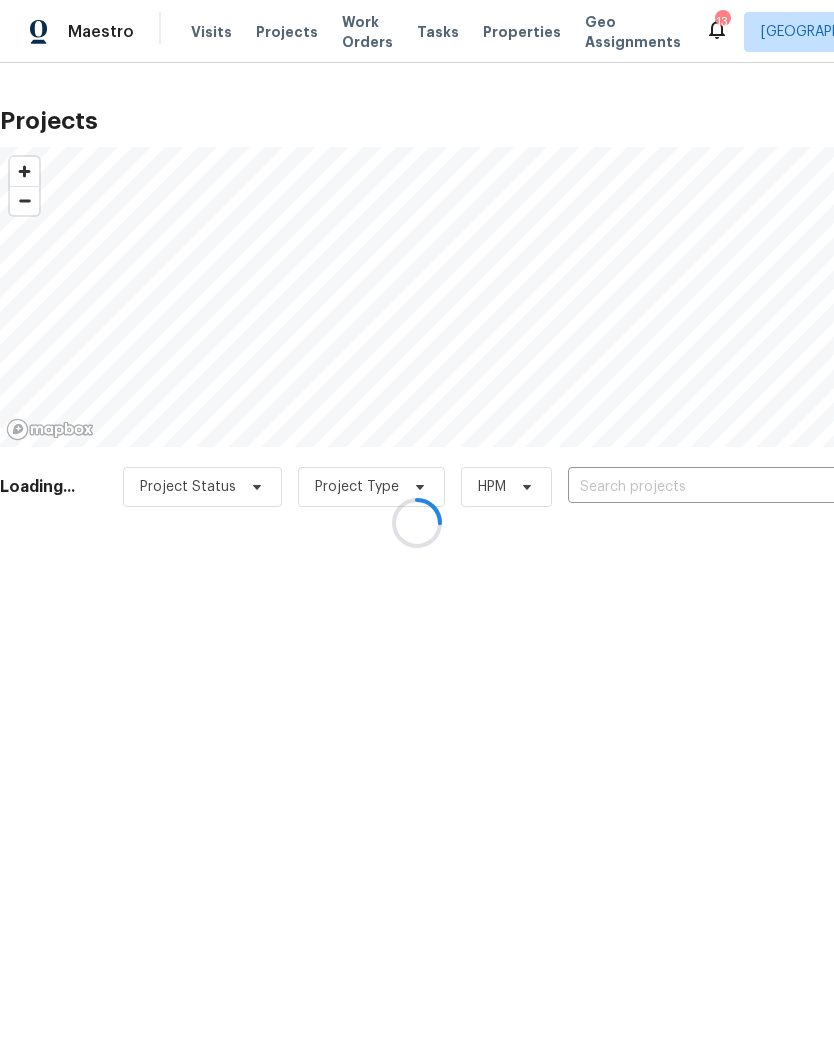 click at bounding box center (417, 522) 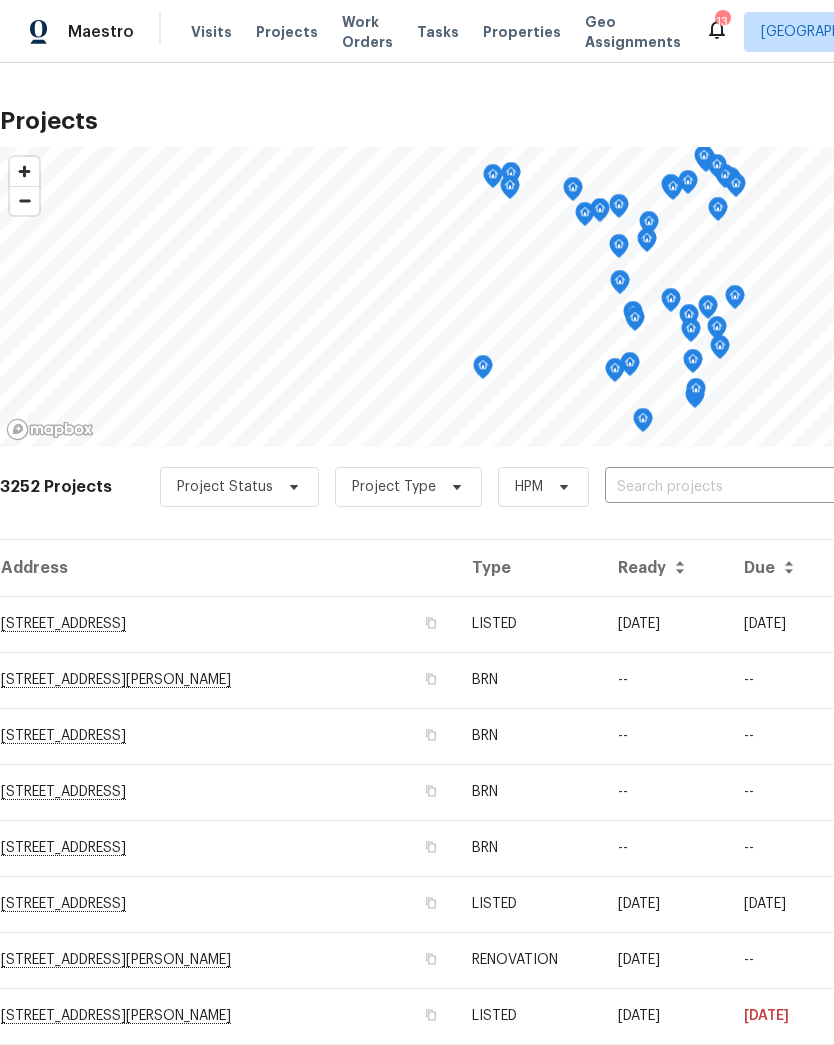click at bounding box center (719, 487) 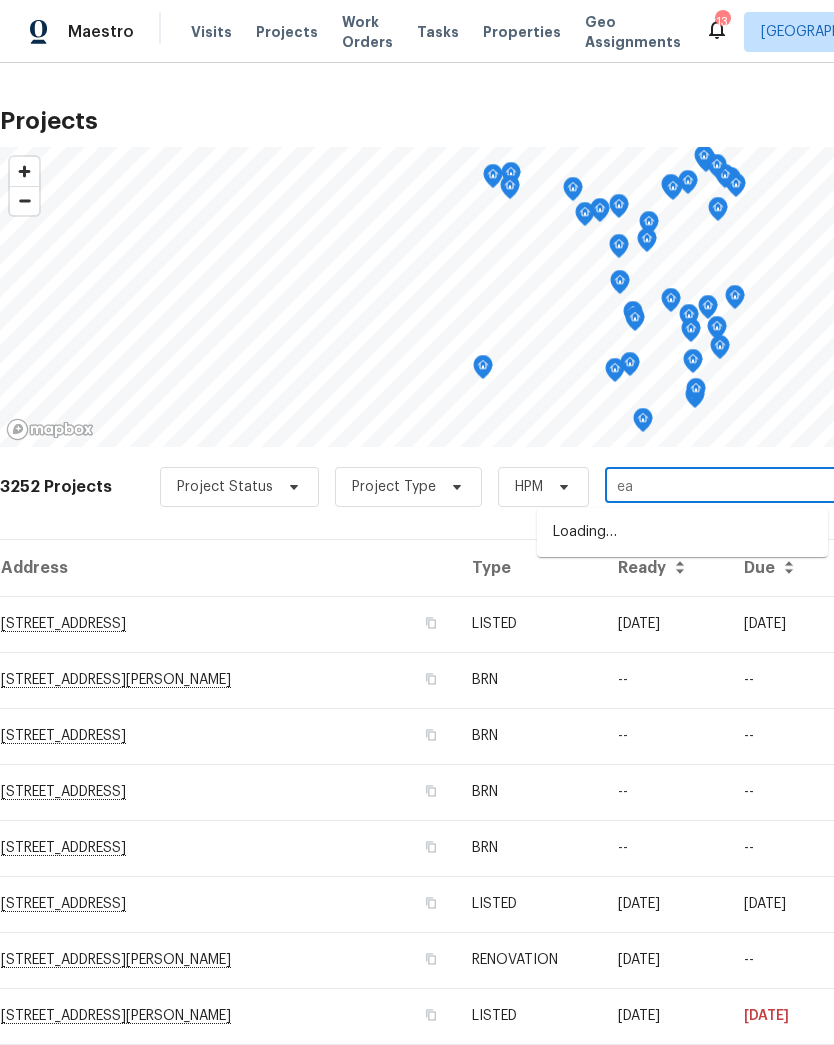 type on "eag" 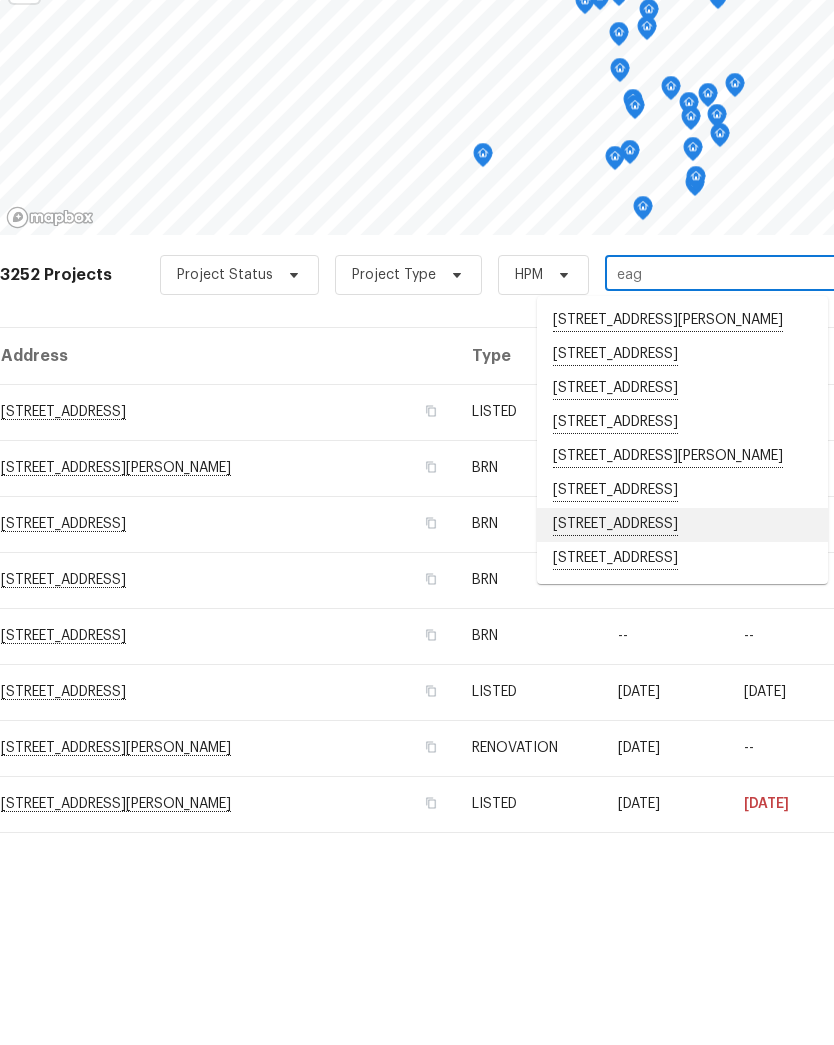 click on "[STREET_ADDRESS]" at bounding box center (682, 737) 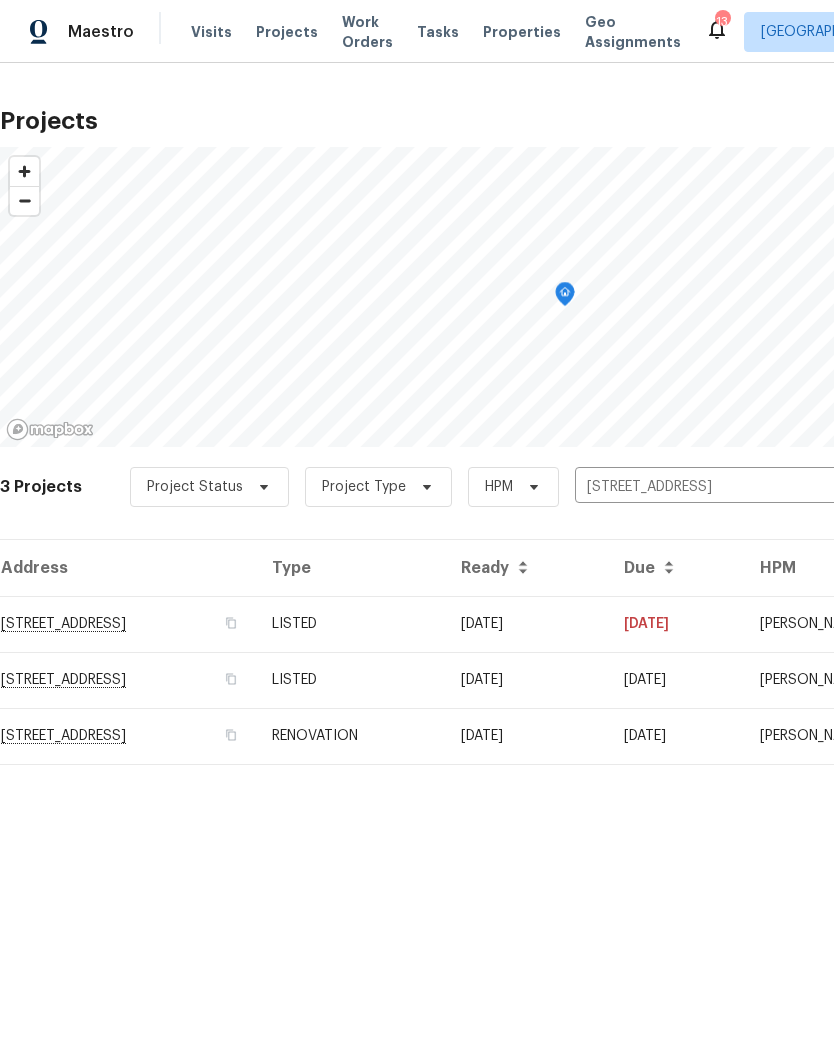 click on "[STREET_ADDRESS]" at bounding box center (128, 624) 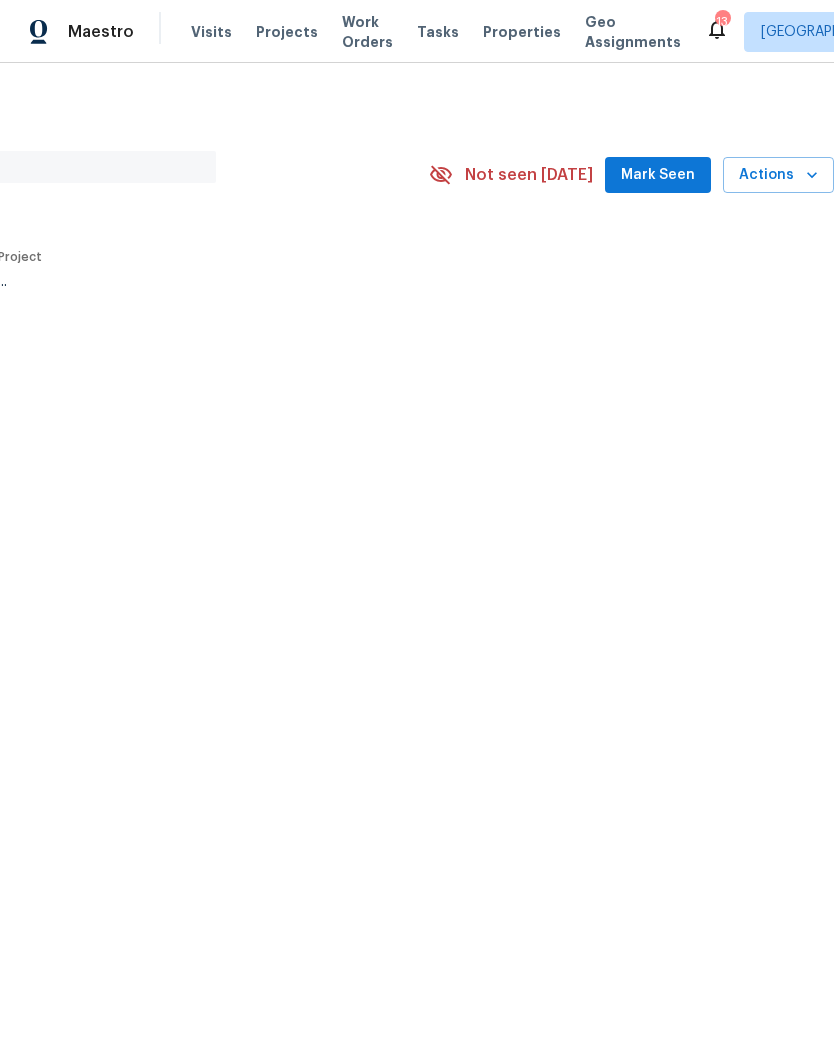 scroll, scrollTop: 0, scrollLeft: 296, axis: horizontal 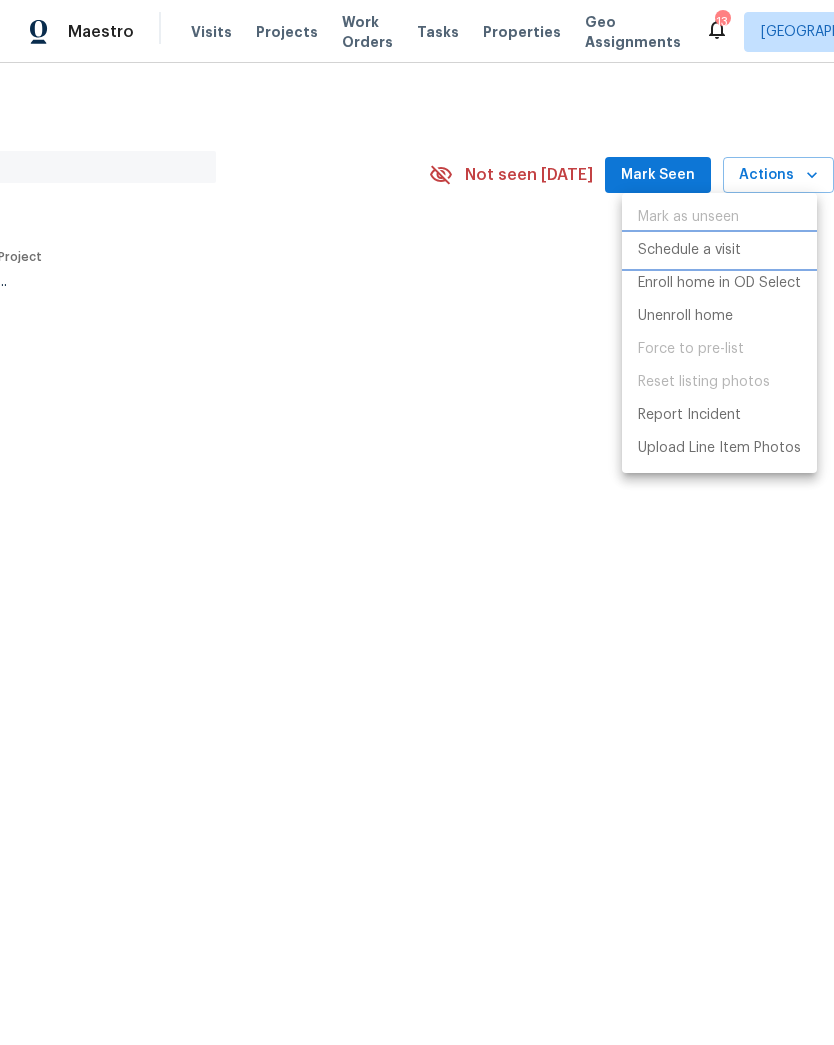 click on "Schedule a visit" at bounding box center [689, 250] 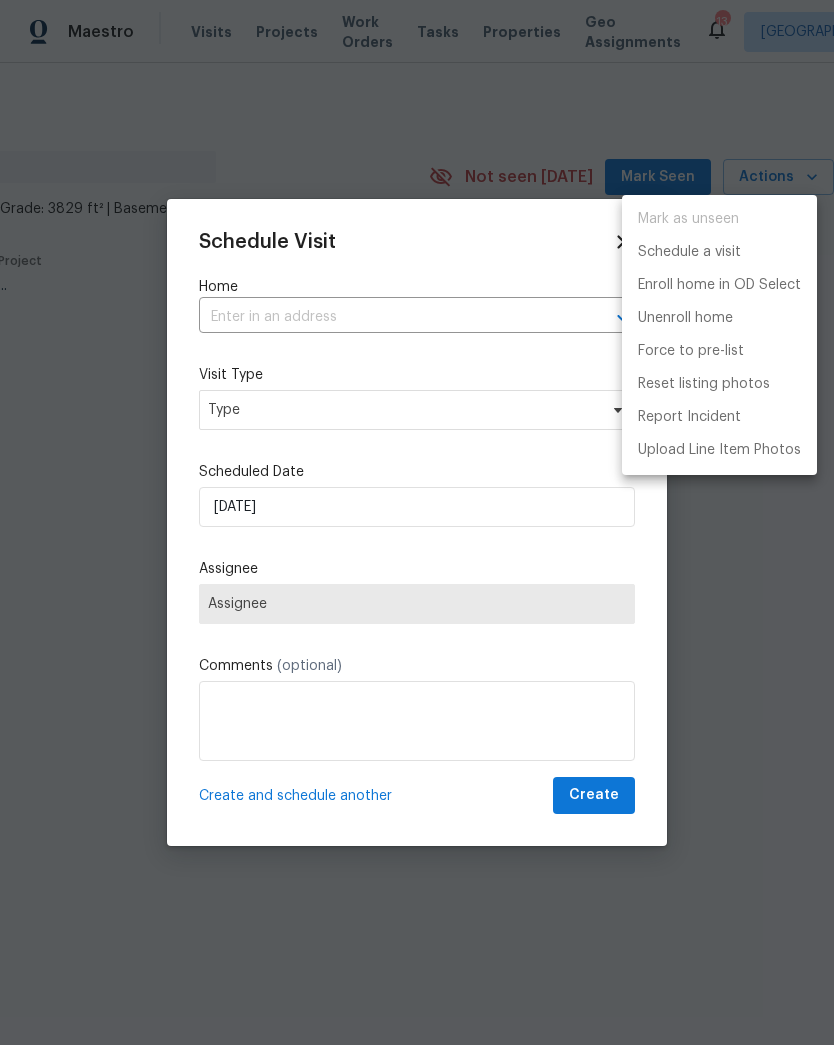 click at bounding box center (417, 522) 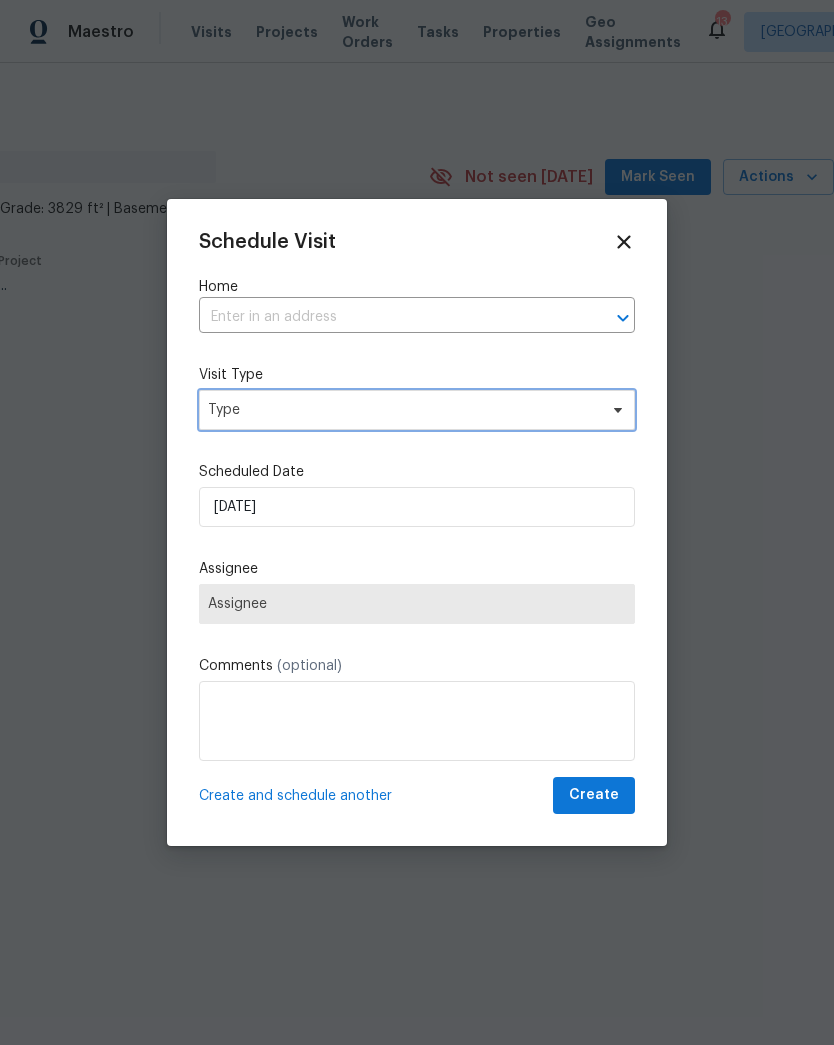 click on "Type" at bounding box center (402, 410) 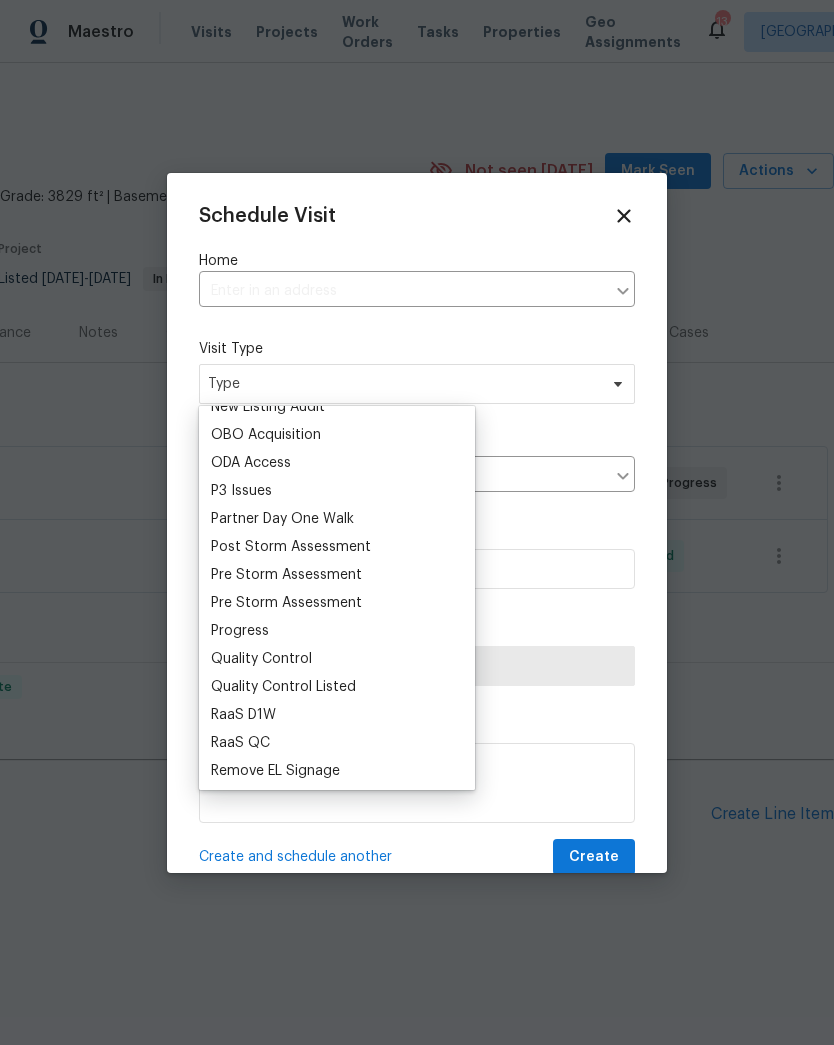 scroll, scrollTop: 1173, scrollLeft: 0, axis: vertical 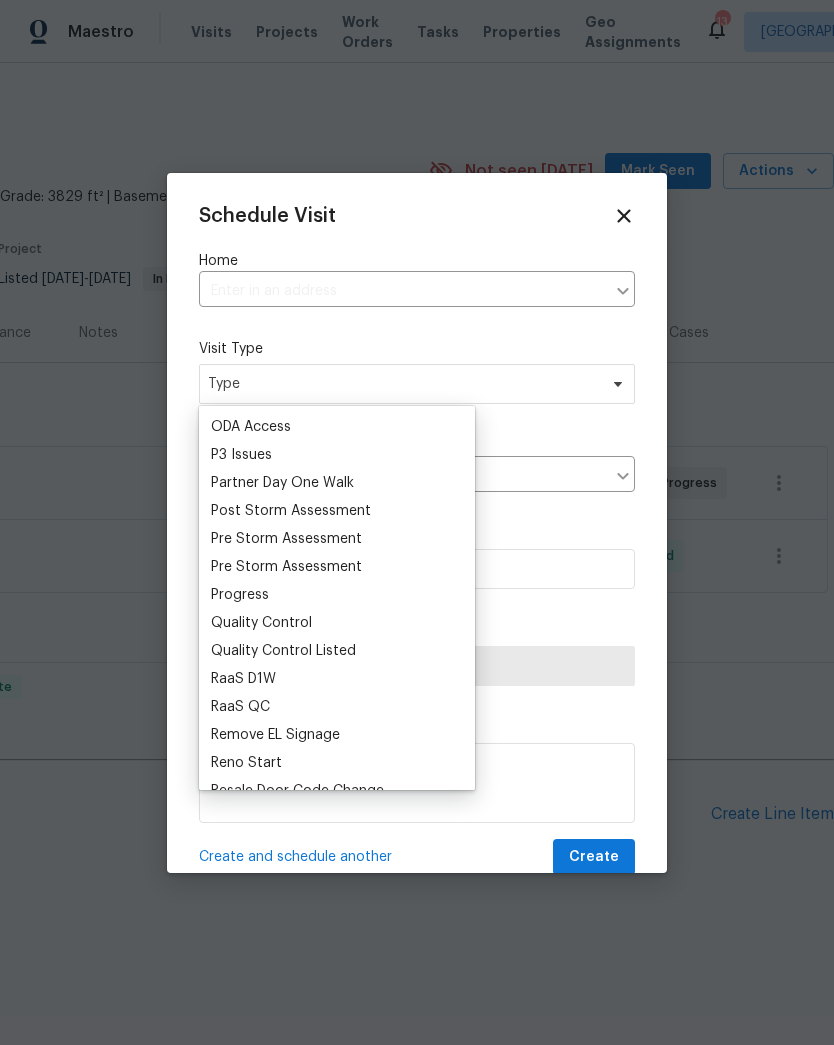 click on "Progress" at bounding box center [240, 595] 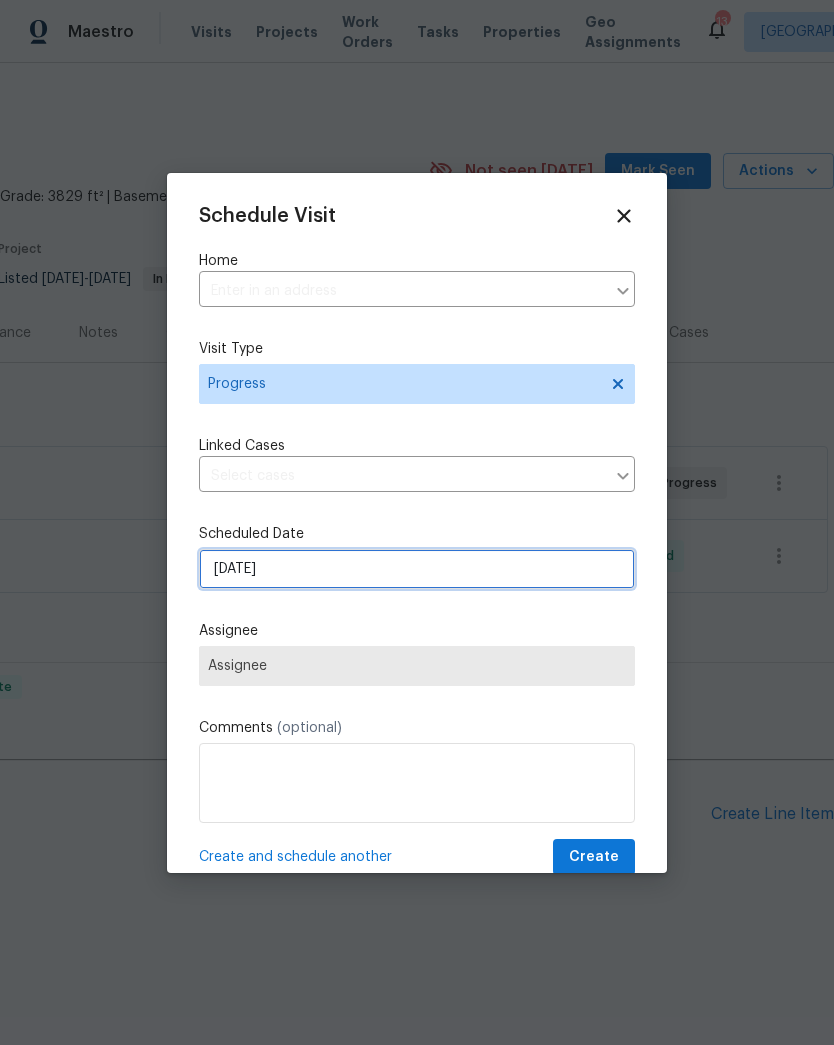 click on "[DATE]" at bounding box center (417, 569) 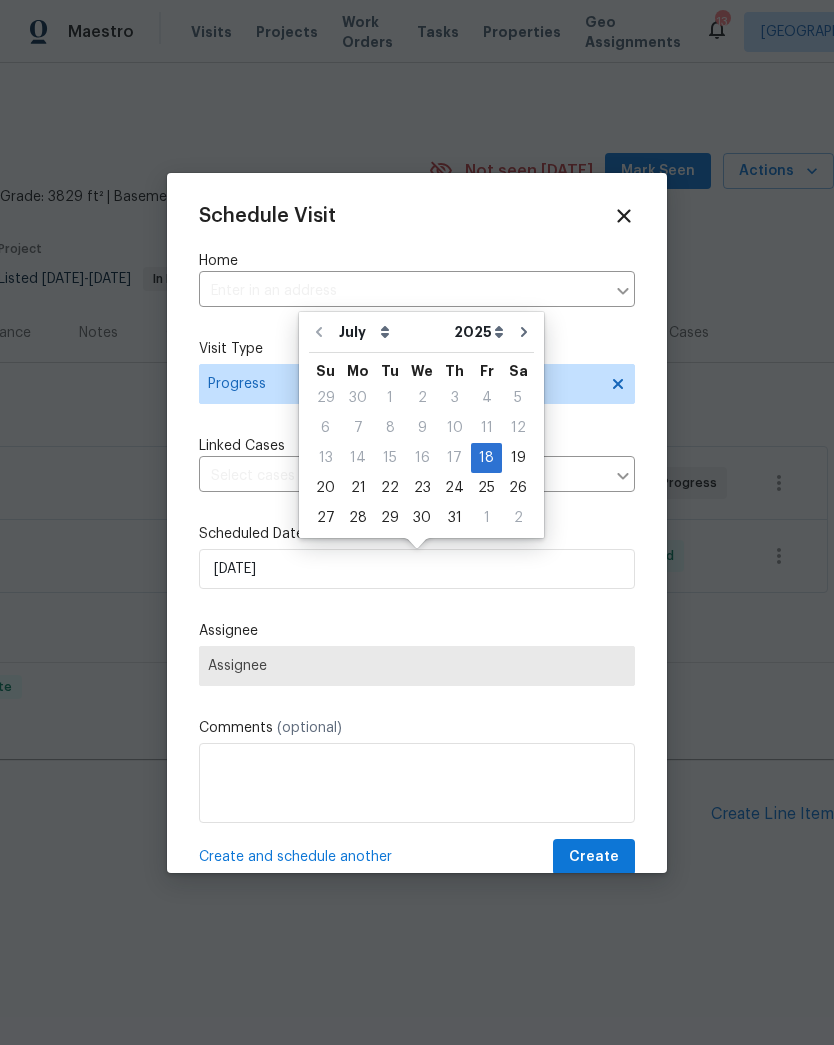 click on "Assignee" at bounding box center [417, 666] 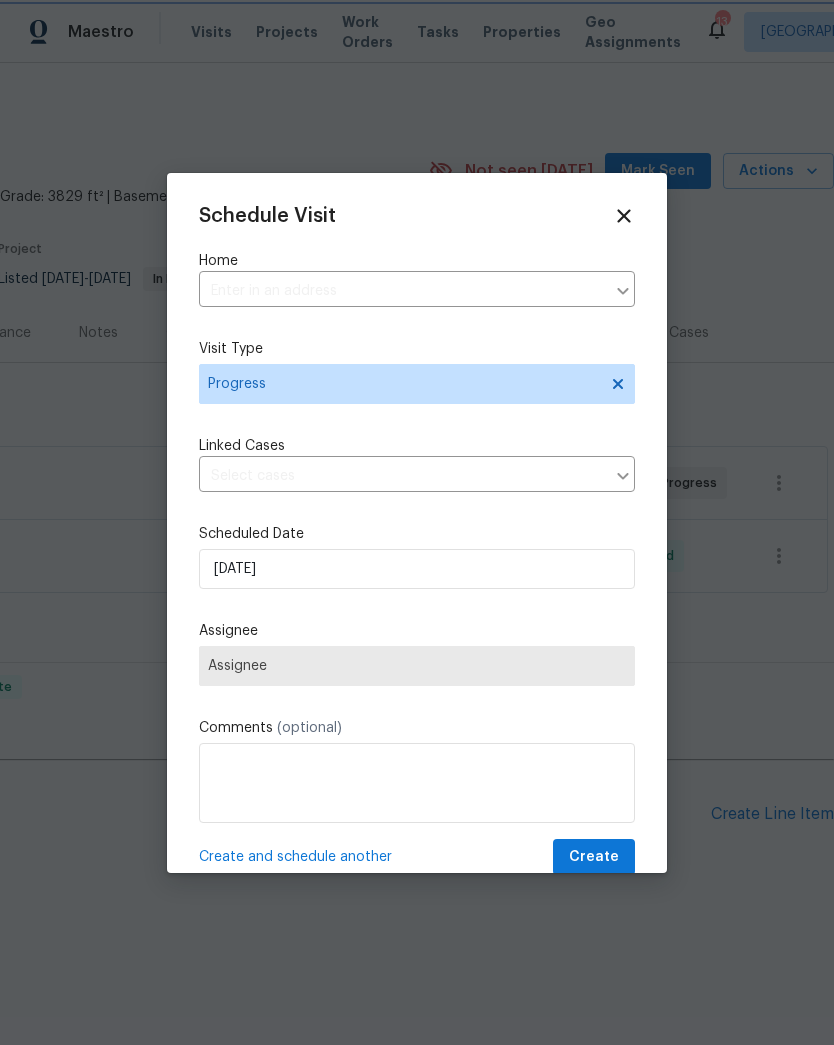 click on "Assignee" at bounding box center [417, 666] 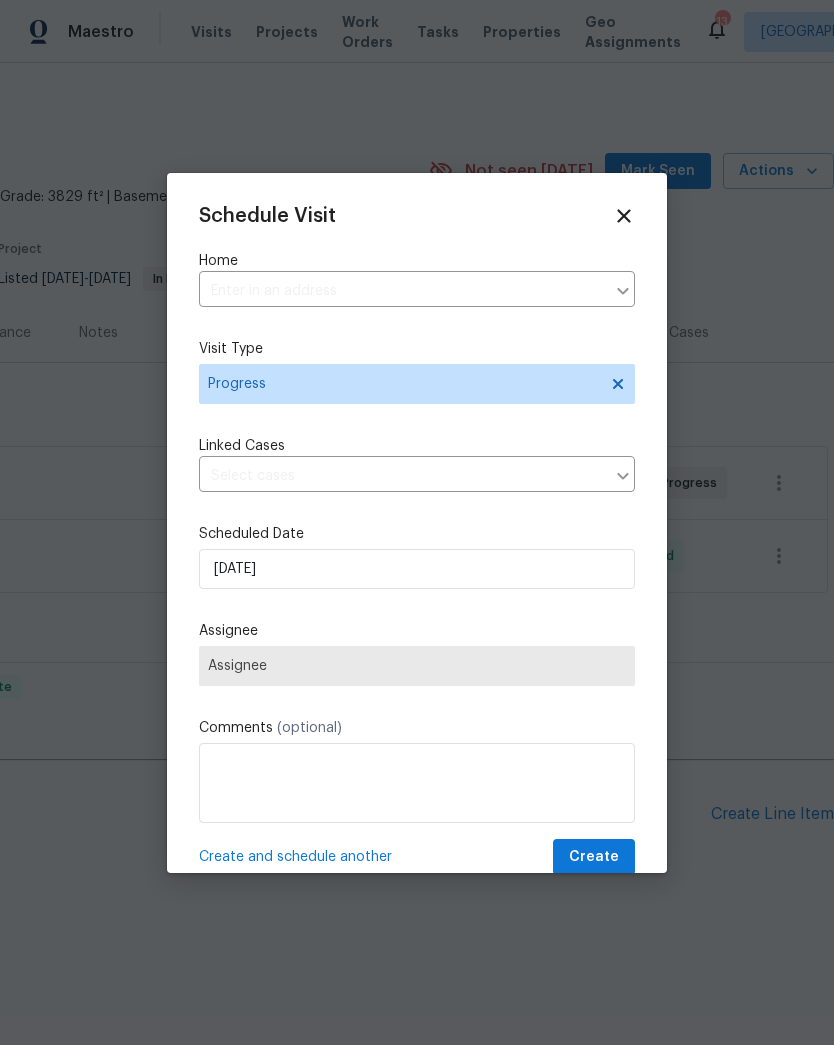 click on "Assignee" at bounding box center (417, 666) 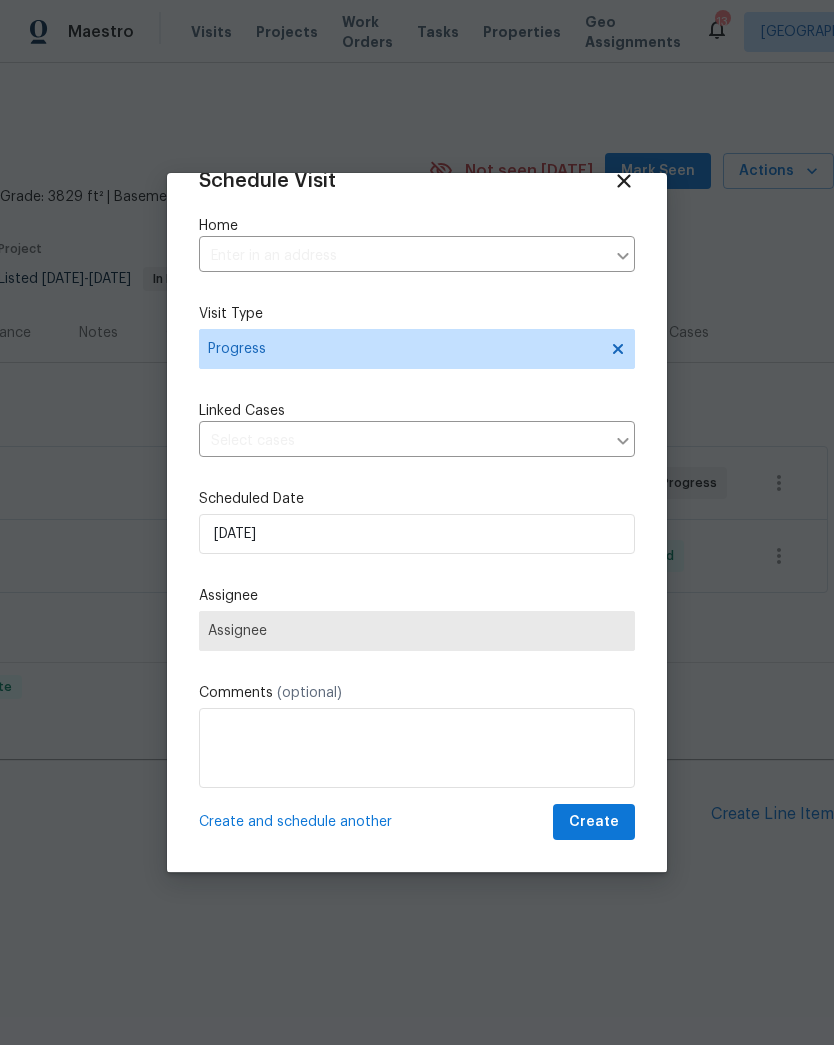 scroll, scrollTop: 38, scrollLeft: 0, axis: vertical 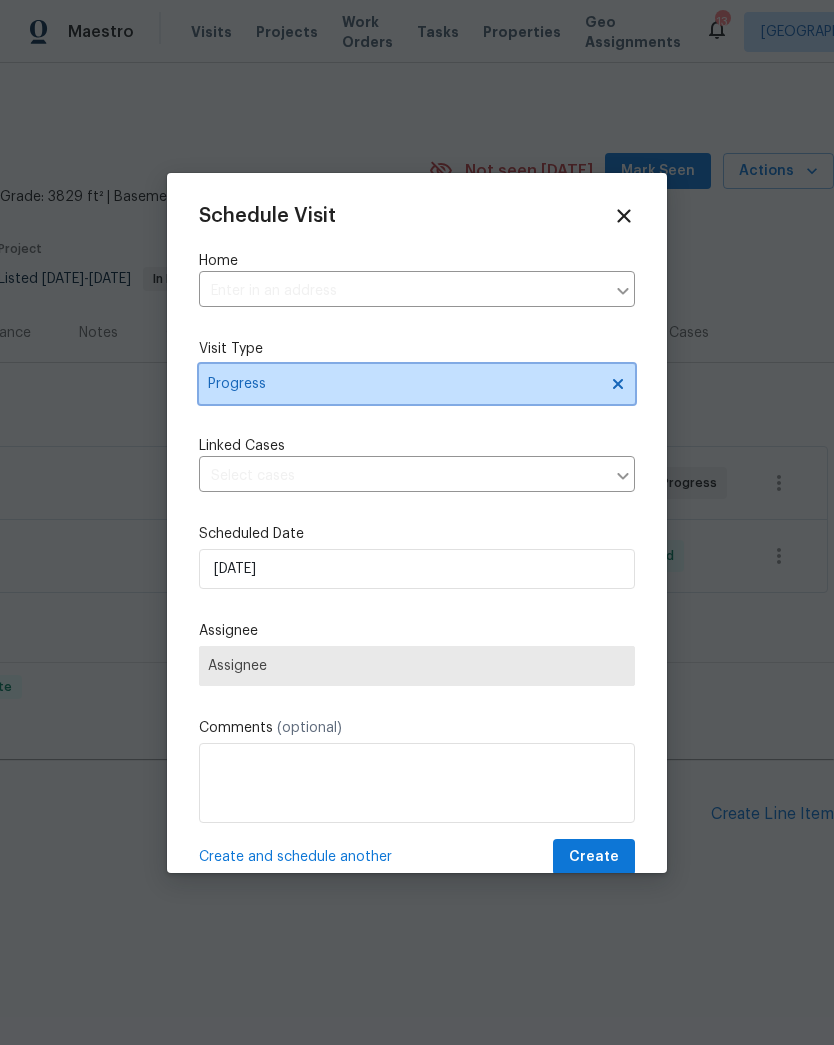 click on "Progress" at bounding box center (417, 384) 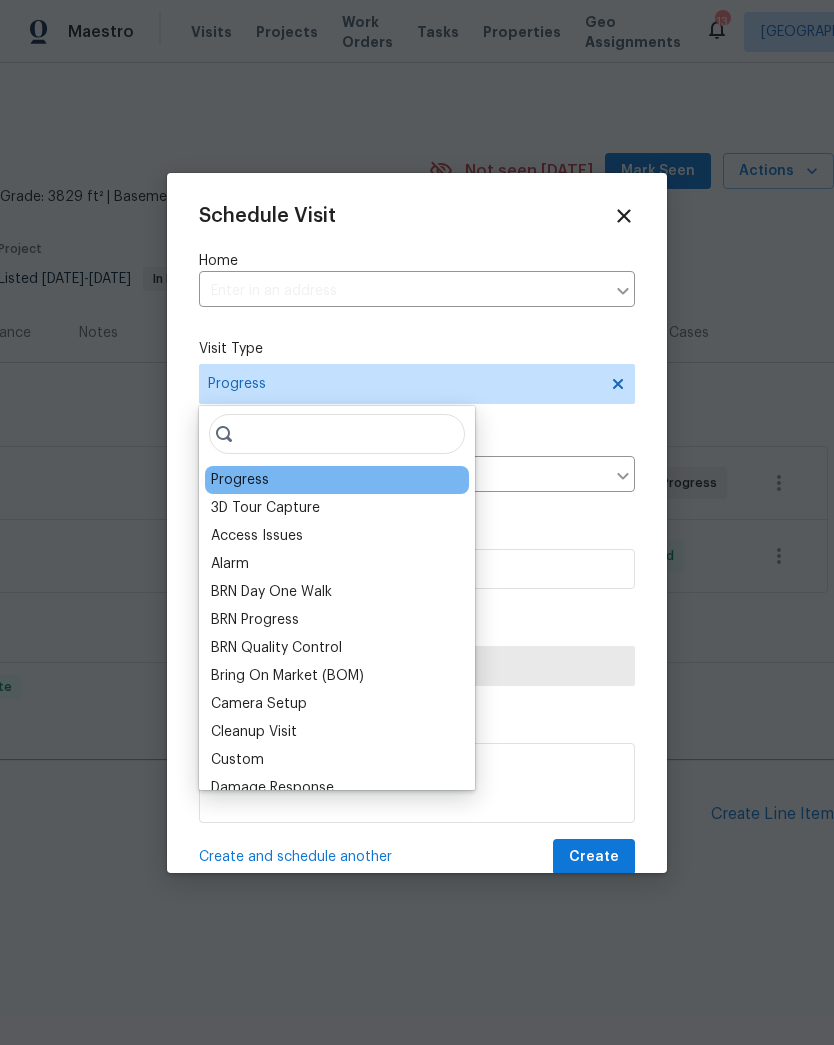 click on "Progress" at bounding box center (417, 384) 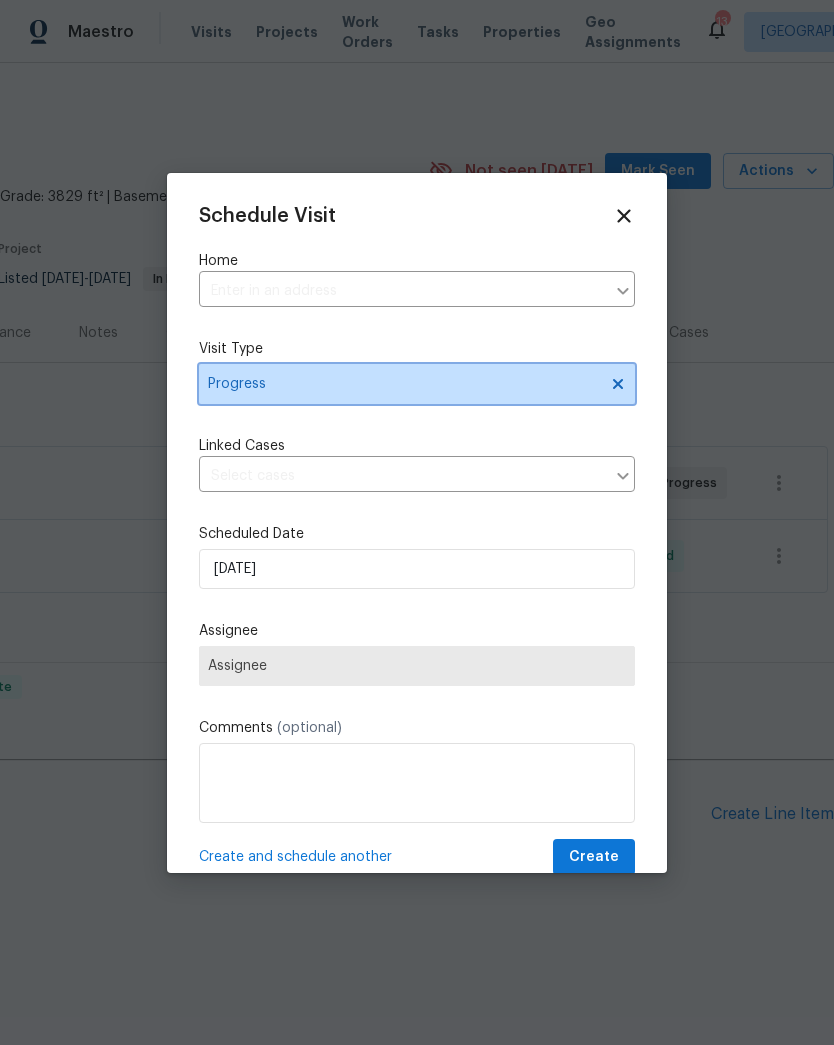 click on "Progress" at bounding box center [402, 384] 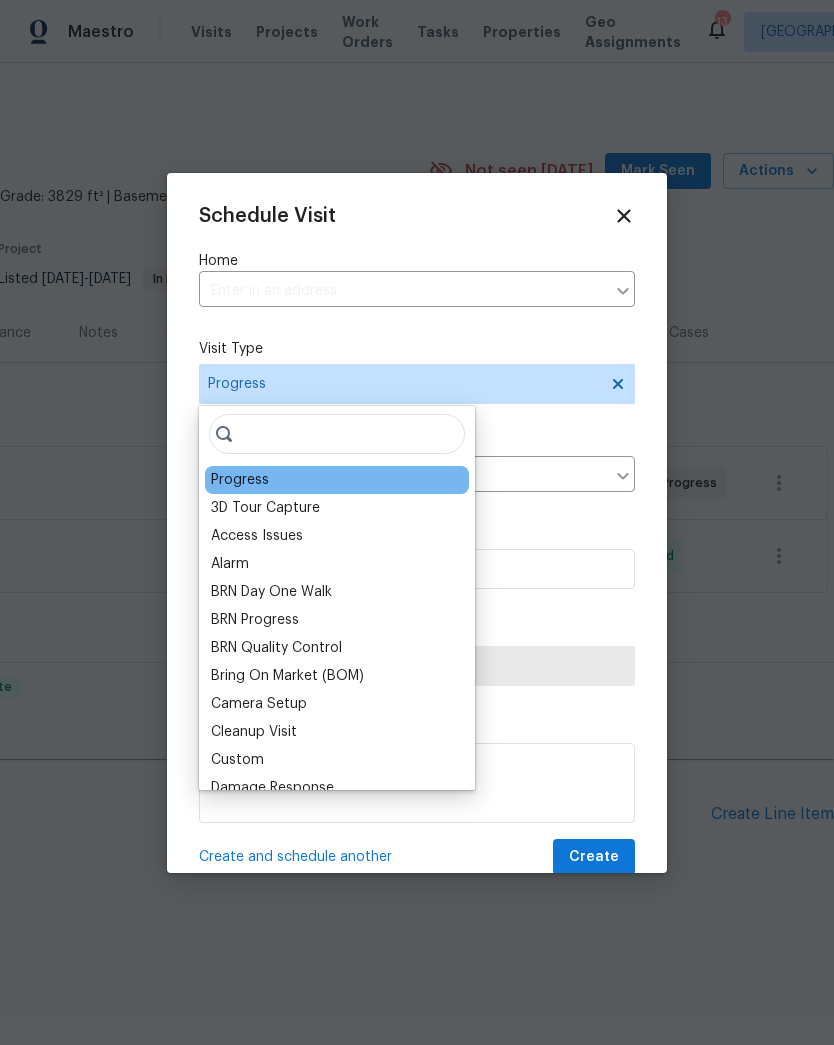 click on "Progress" at bounding box center [240, 480] 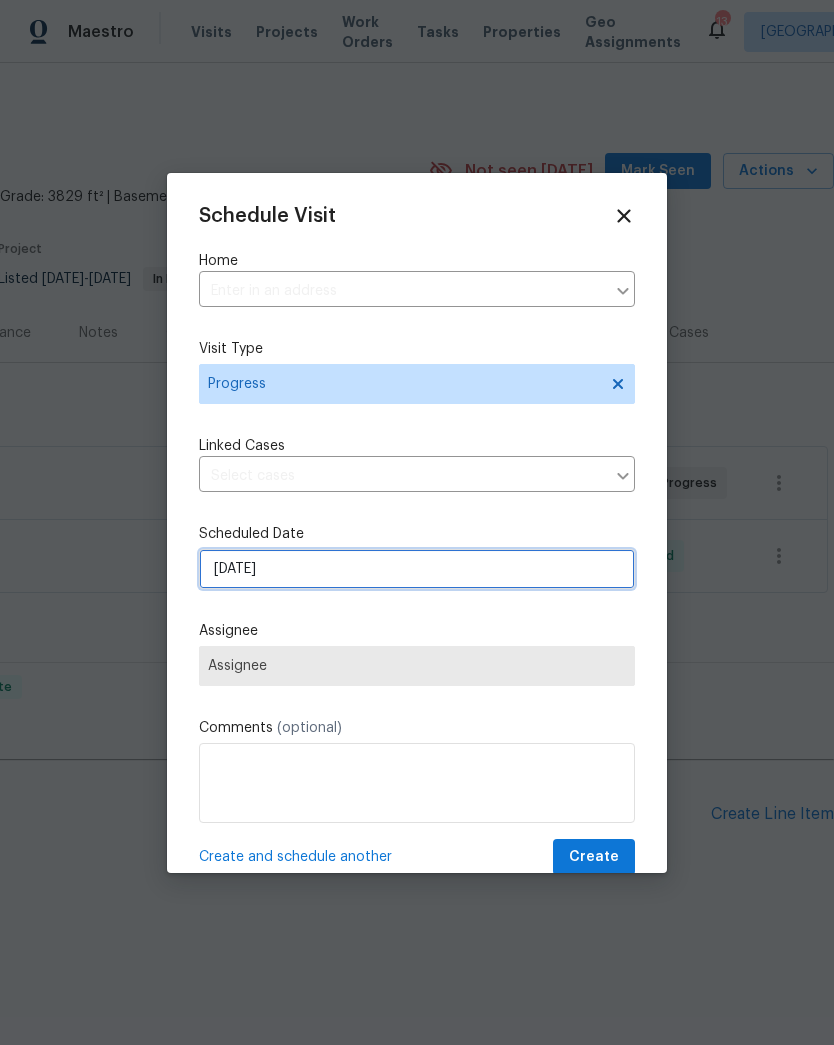 click on "[DATE]" at bounding box center [417, 569] 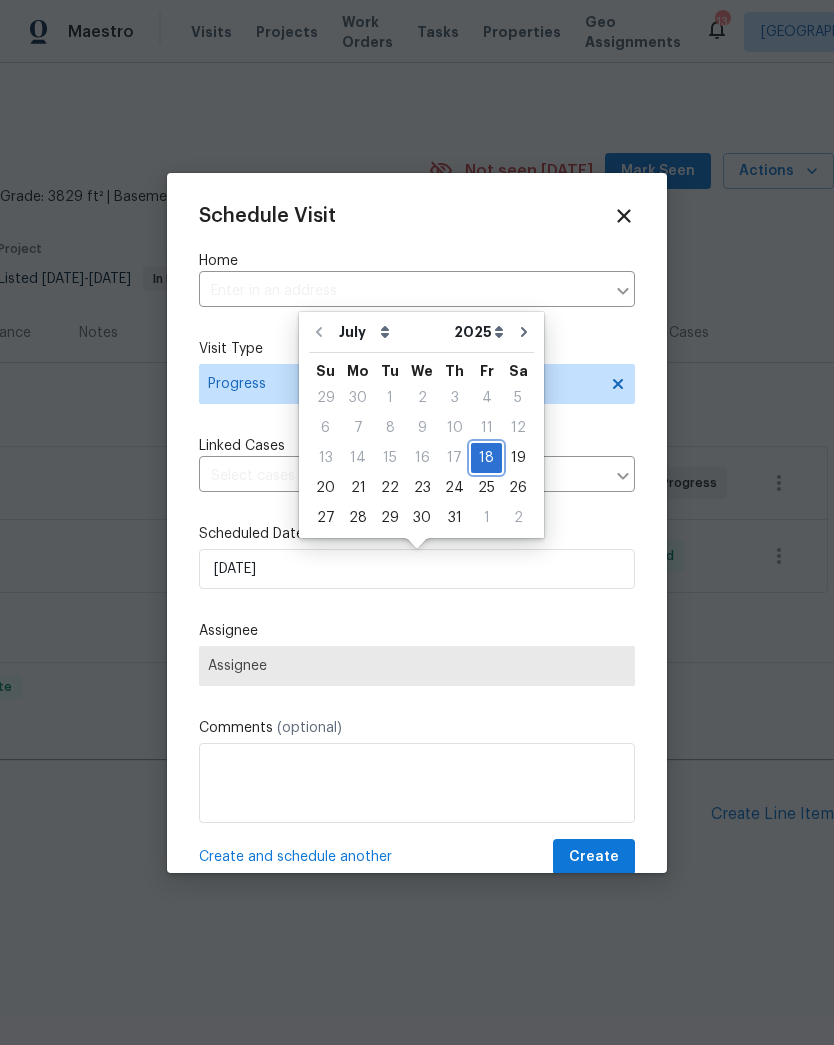 click on "18" at bounding box center (486, 458) 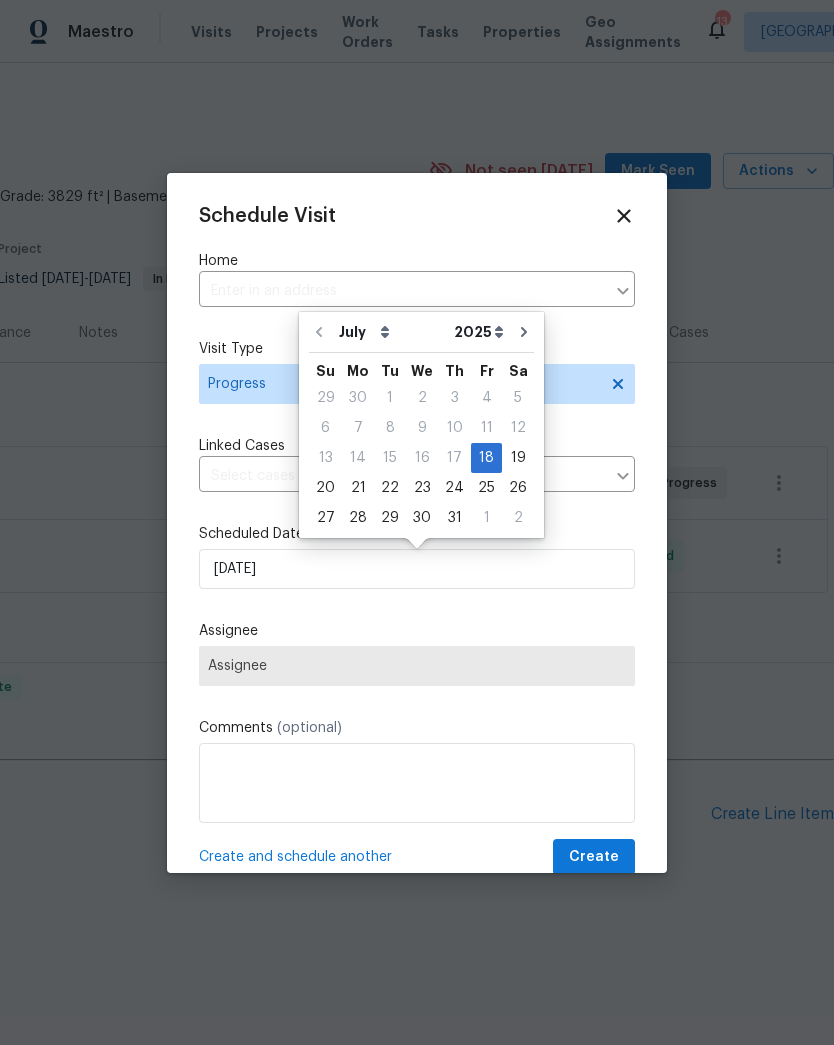 click on "Assignee" at bounding box center [417, 666] 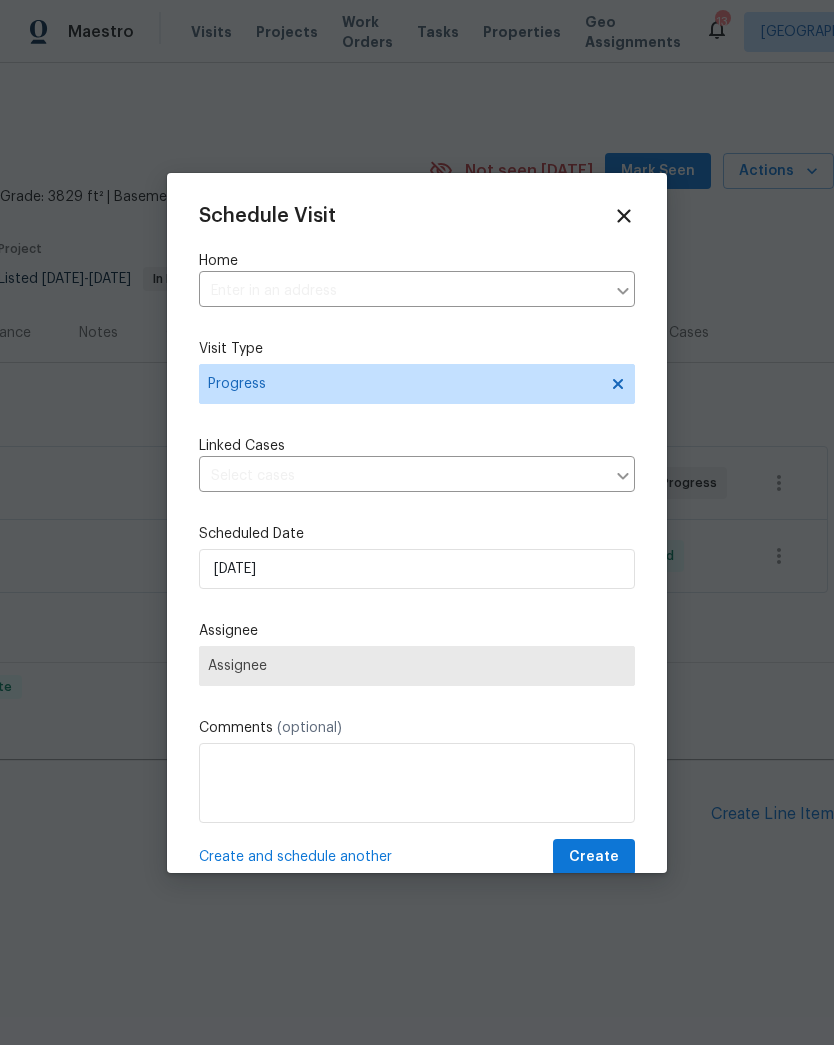 click on "Assignee" at bounding box center [417, 666] 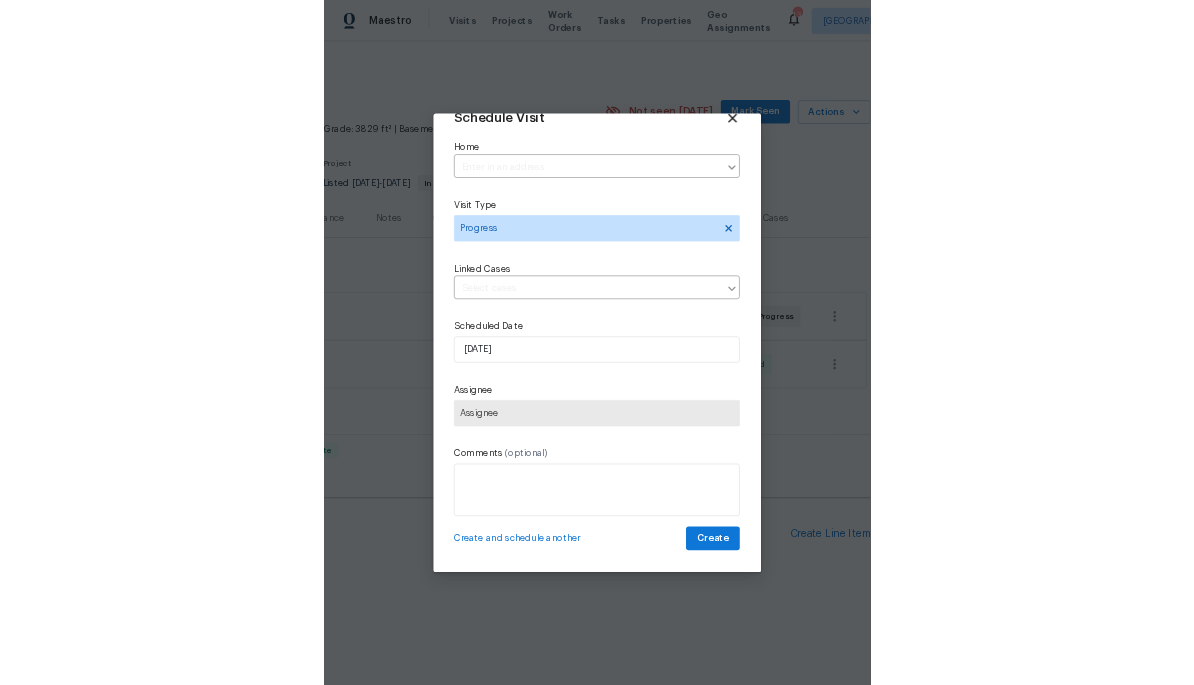 scroll, scrollTop: 38, scrollLeft: 0, axis: vertical 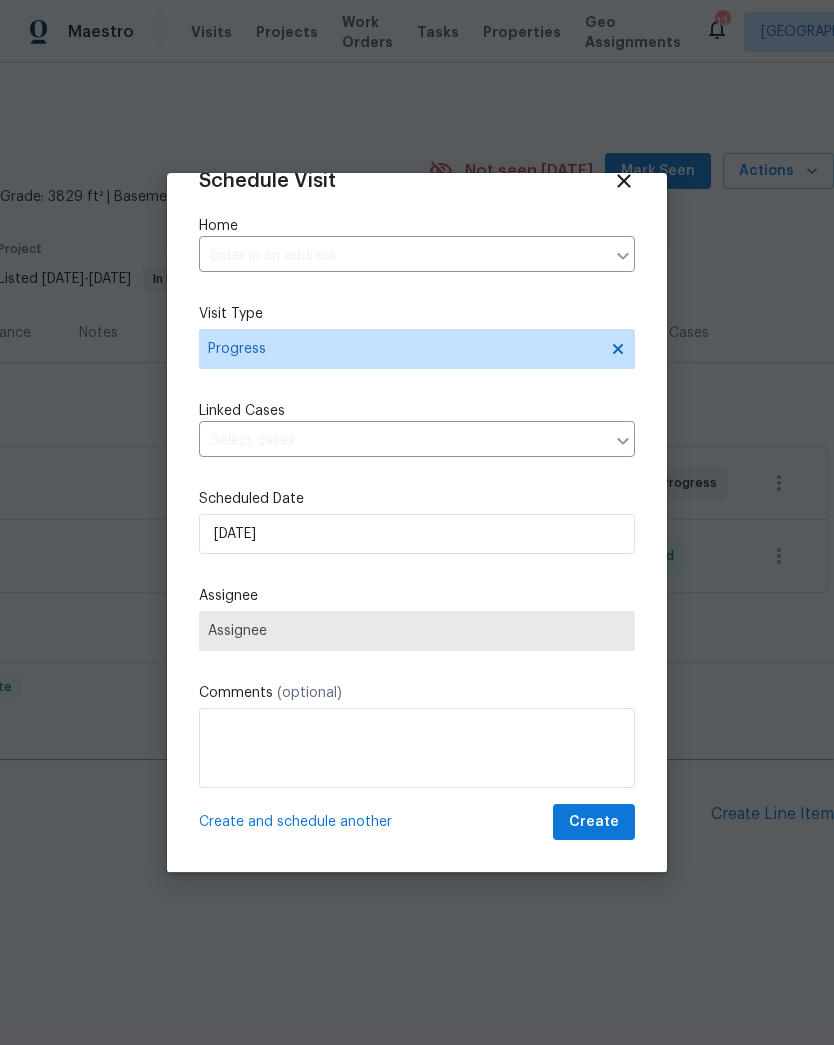 click on "Assignee" at bounding box center [417, 631] 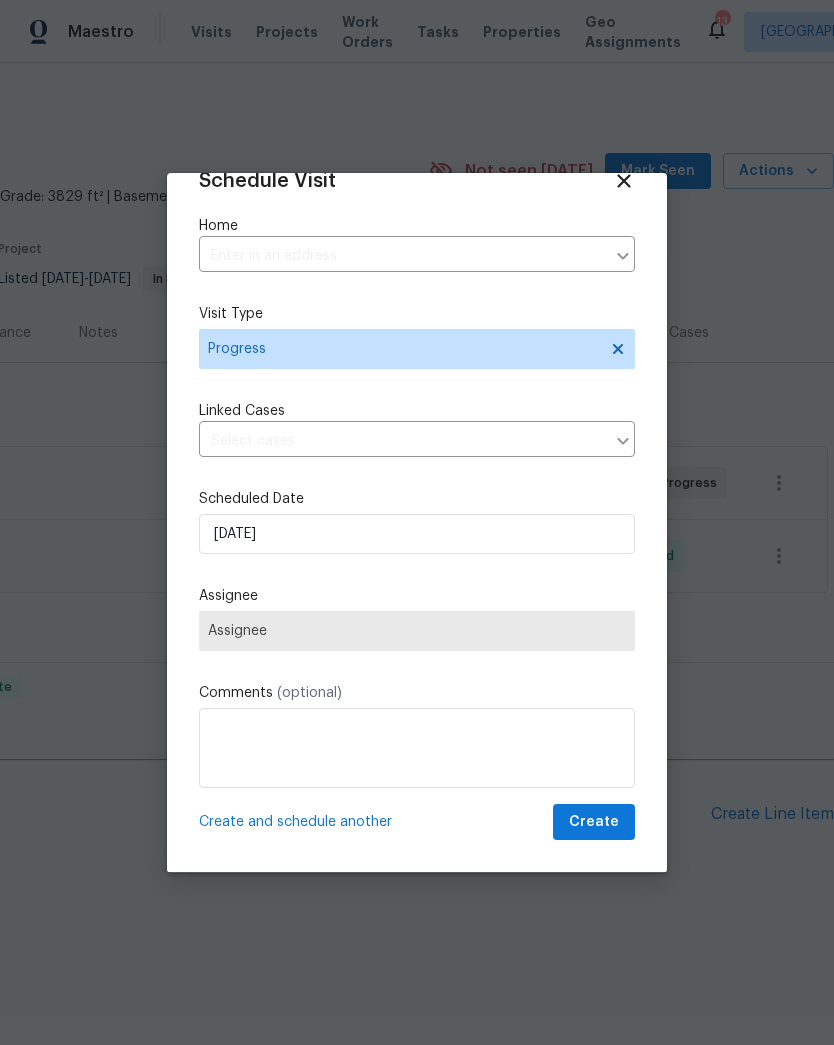 click on "Assignee" at bounding box center (417, 631) 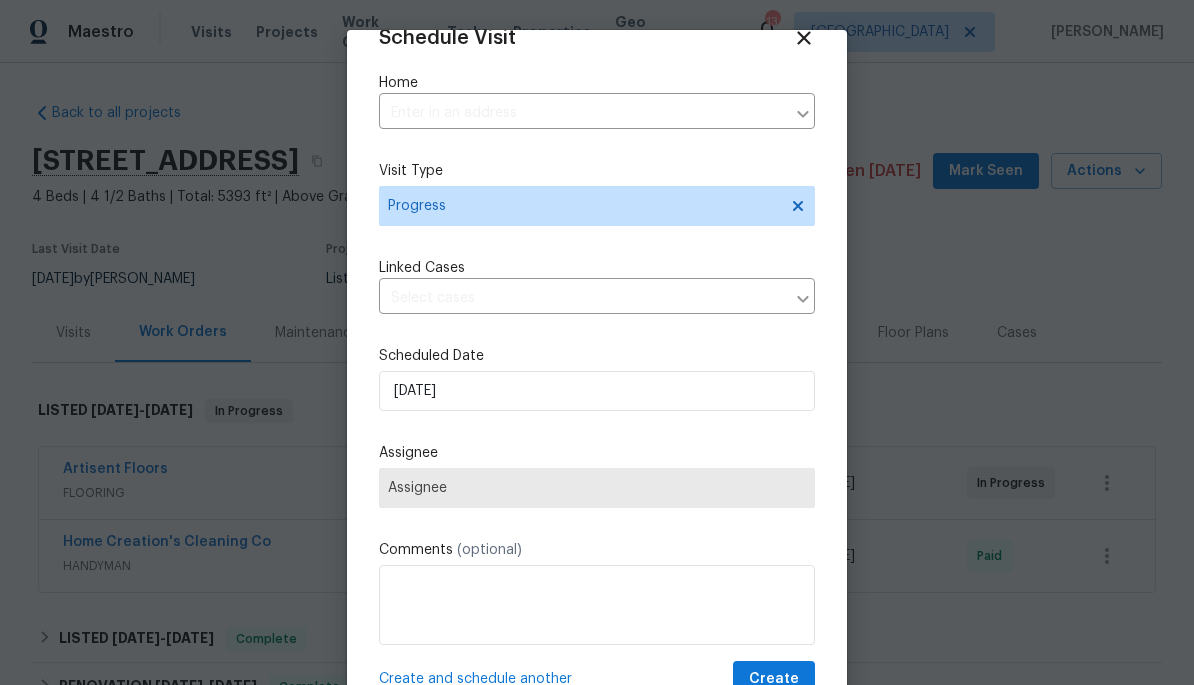 scroll, scrollTop: 0, scrollLeft: 0, axis: both 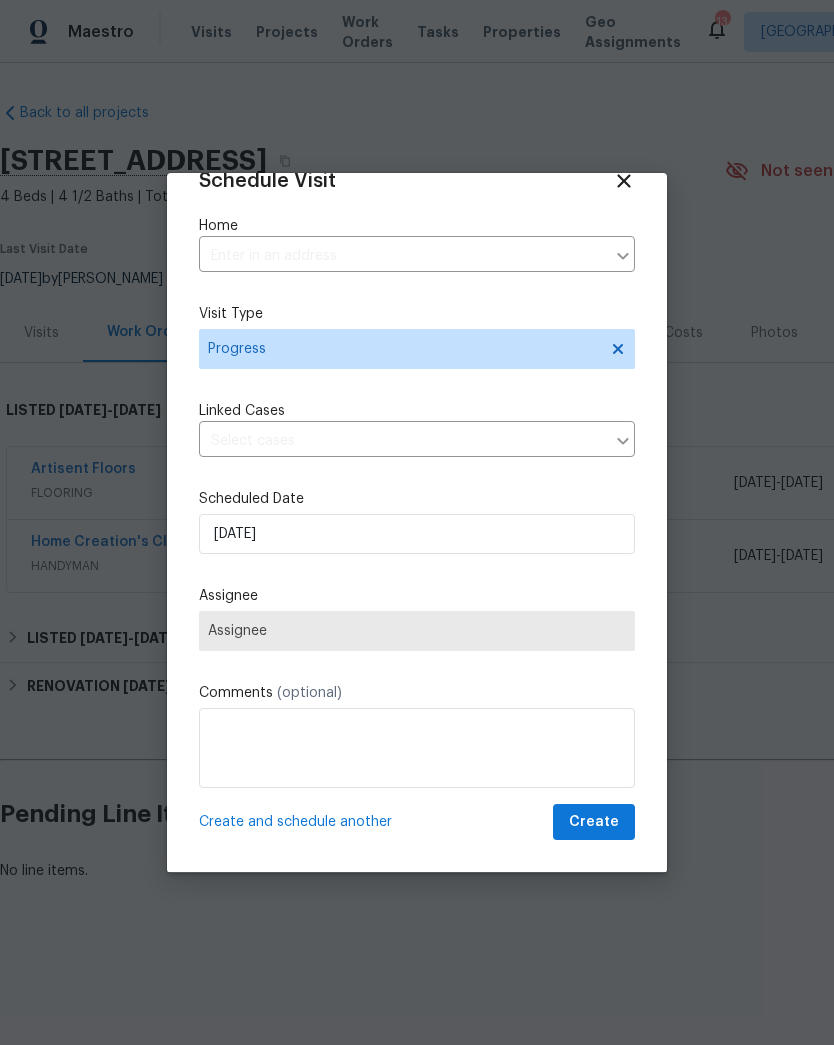 click on "Assignee" at bounding box center (417, 631) 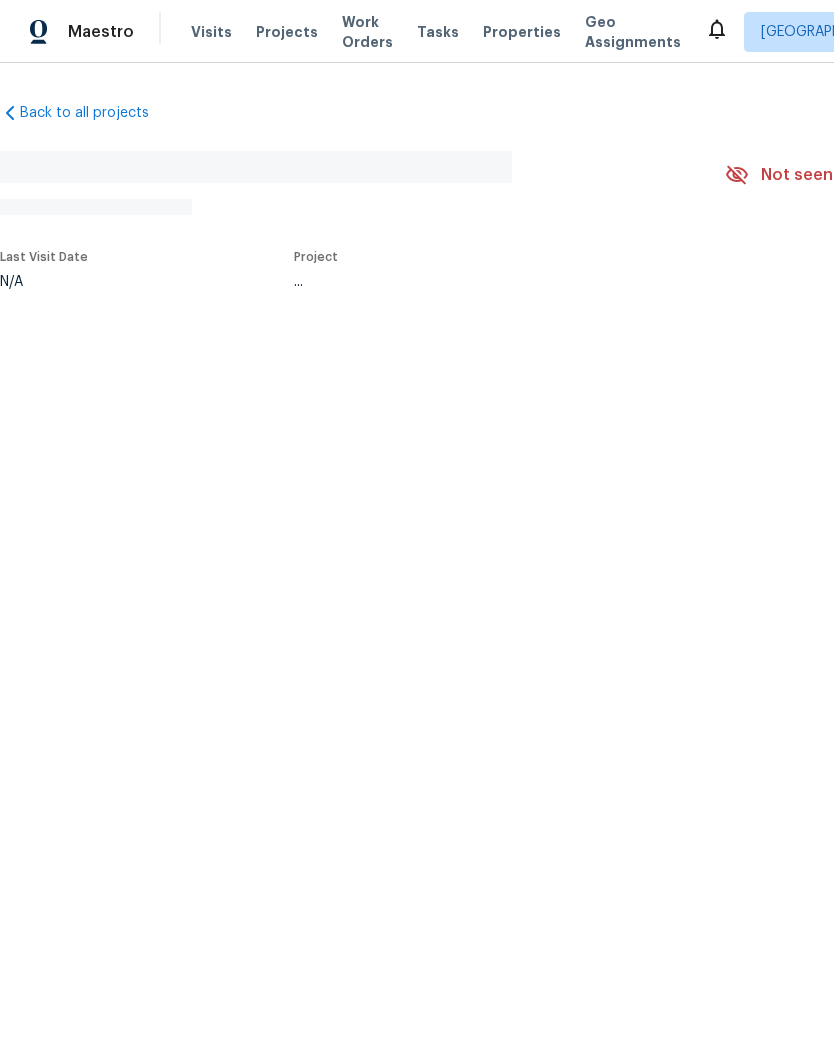 scroll, scrollTop: 0, scrollLeft: 0, axis: both 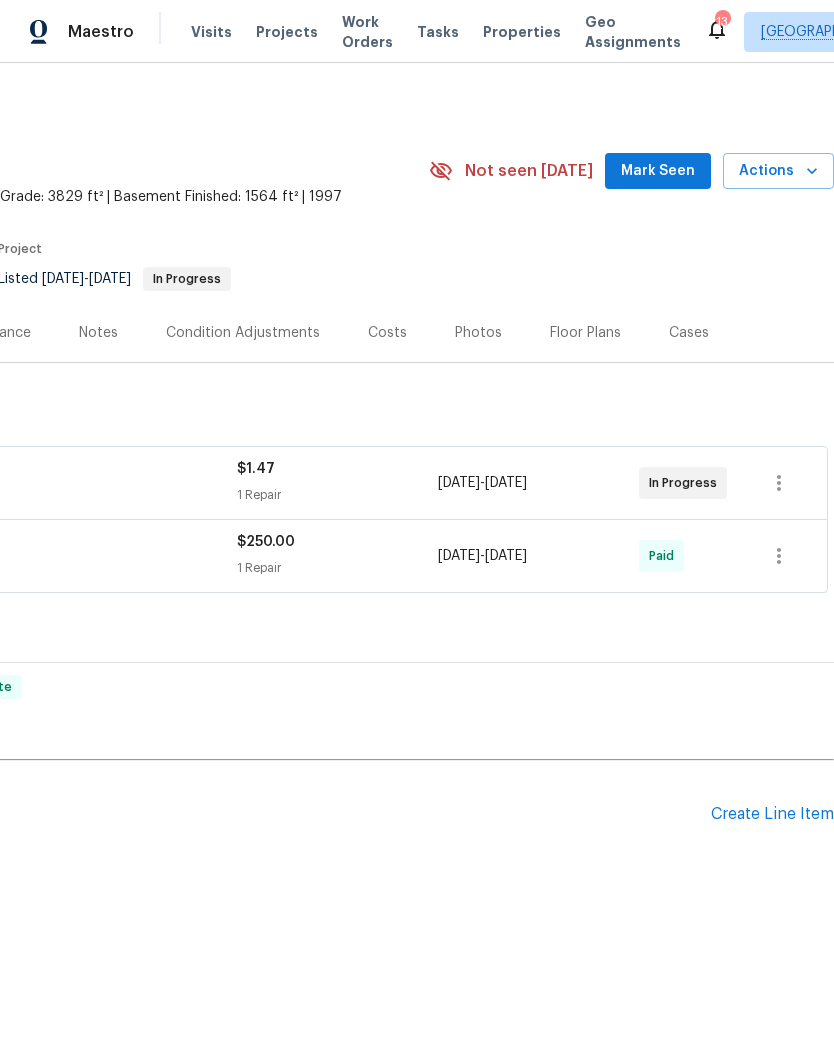 click on "Actions" at bounding box center [778, 171] 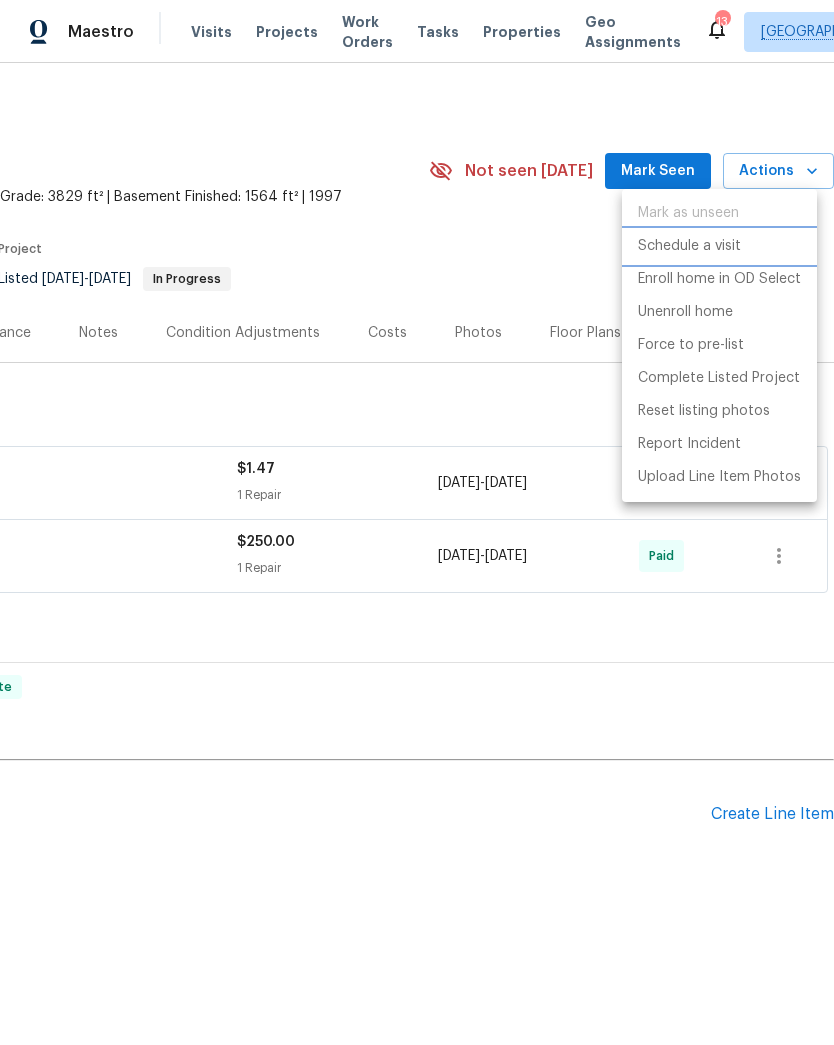 click on "Schedule a visit" at bounding box center (689, 246) 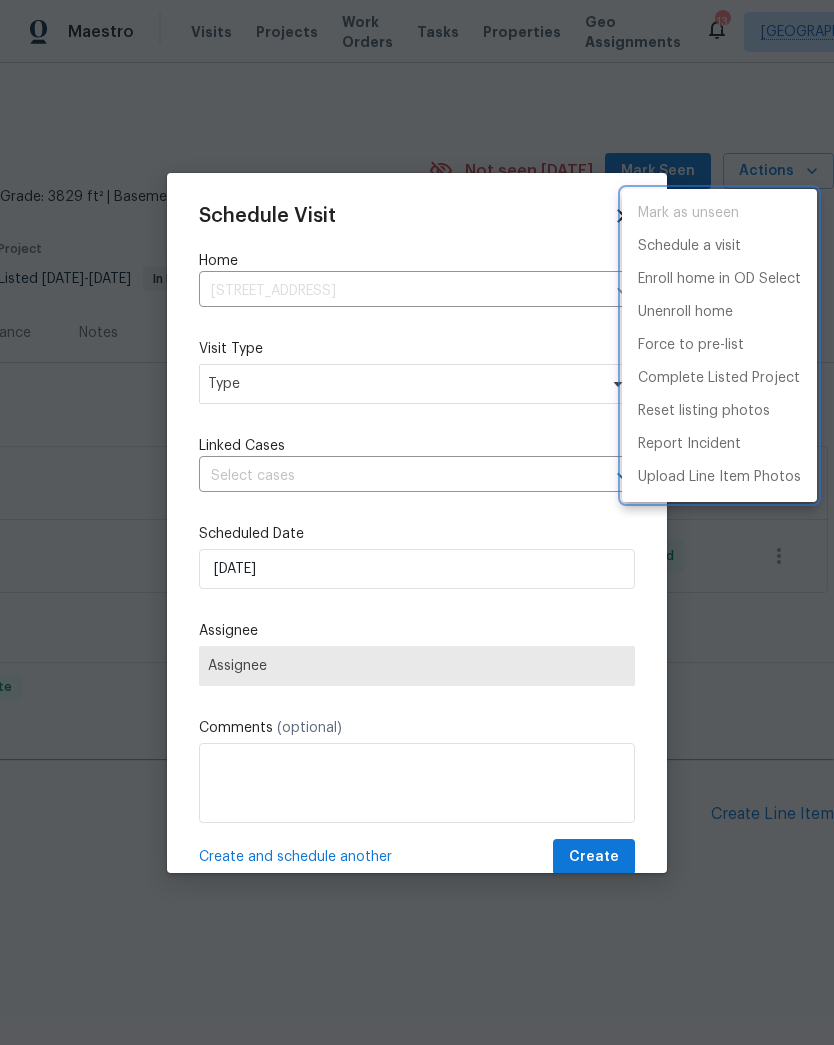 click at bounding box center [417, 522] 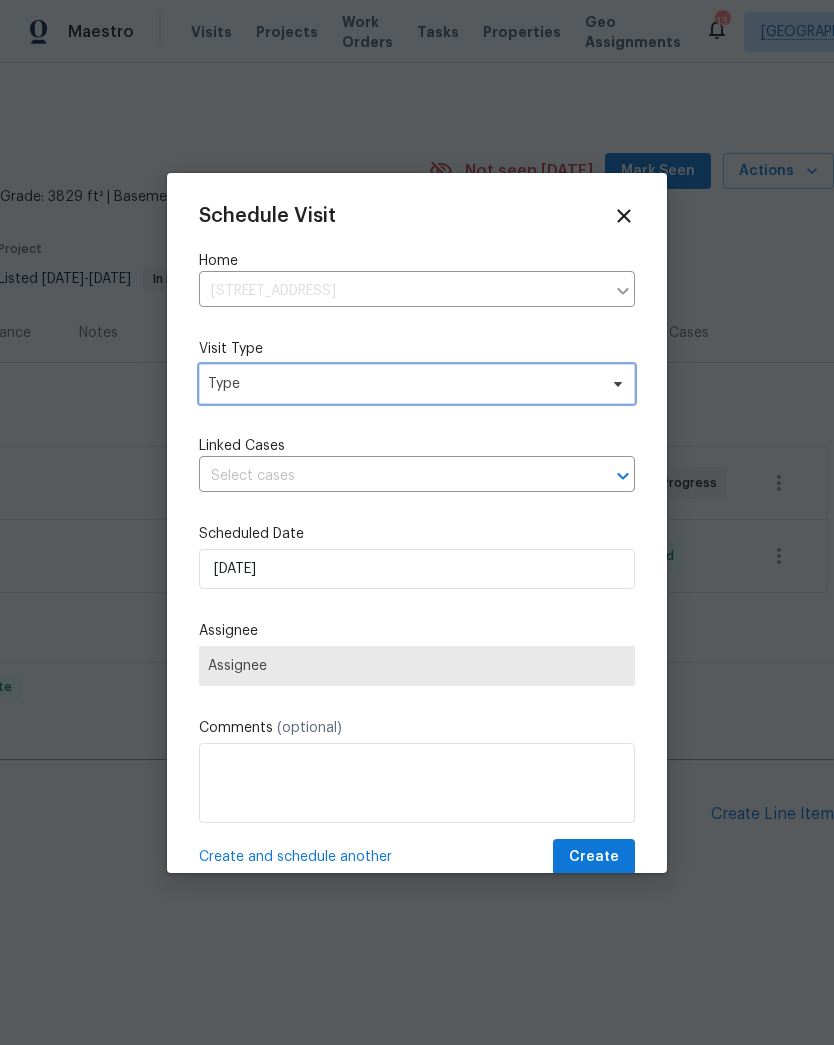click on "Type" at bounding box center (402, 384) 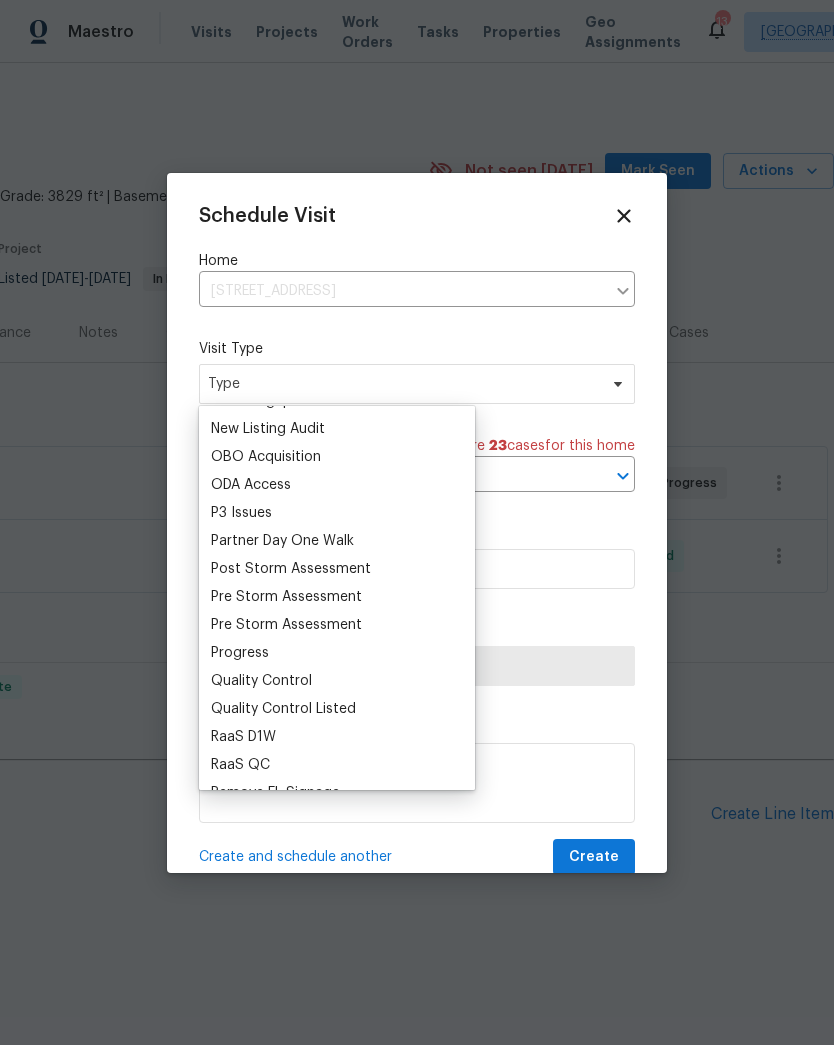scroll, scrollTop: 1145, scrollLeft: 0, axis: vertical 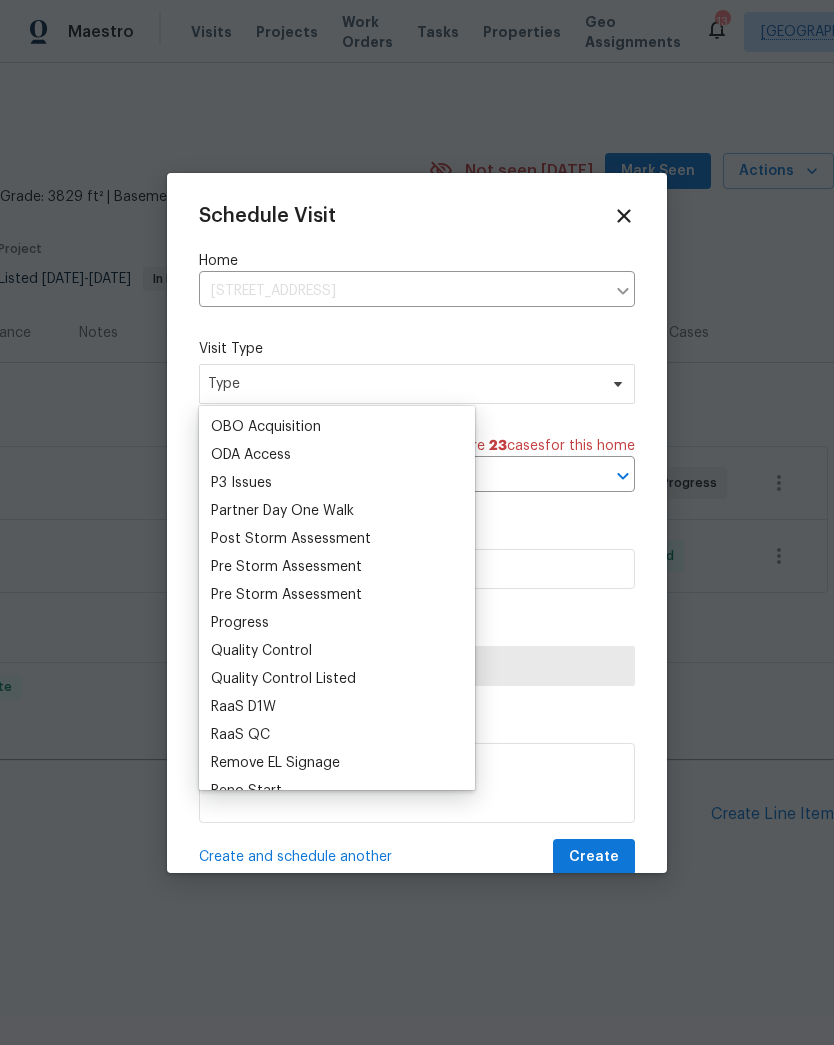click on "Progress" at bounding box center (240, 623) 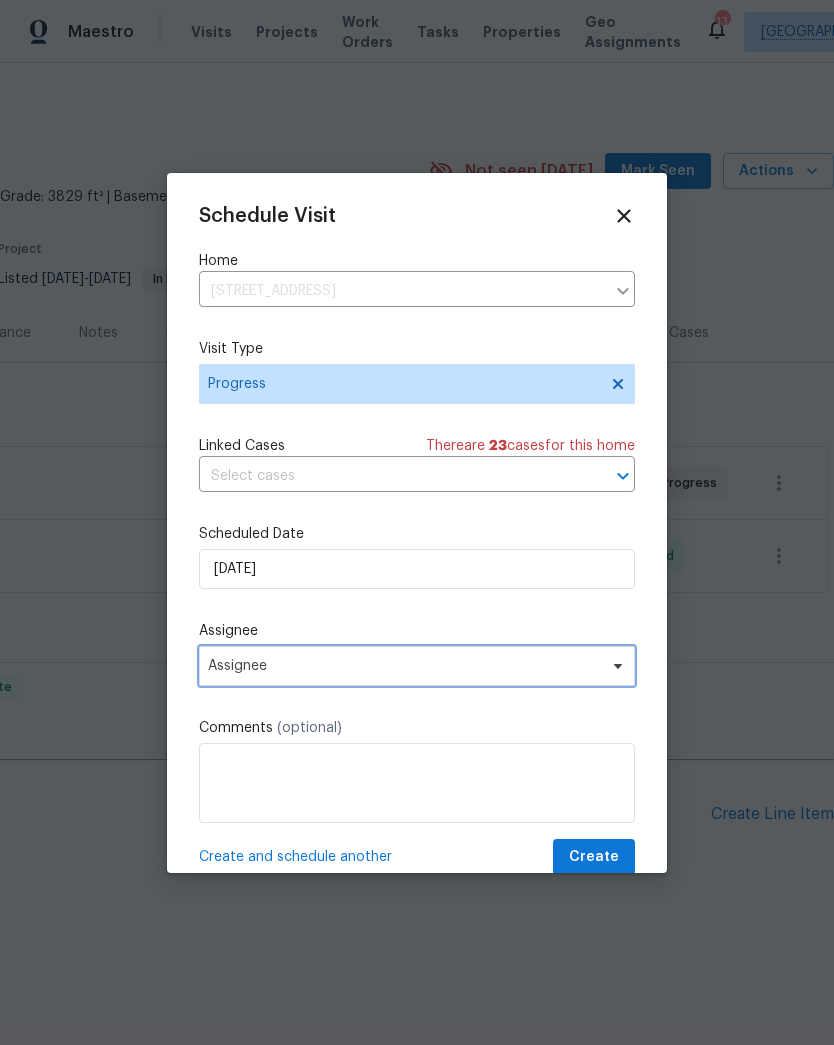 click on "Assignee" at bounding box center (404, 666) 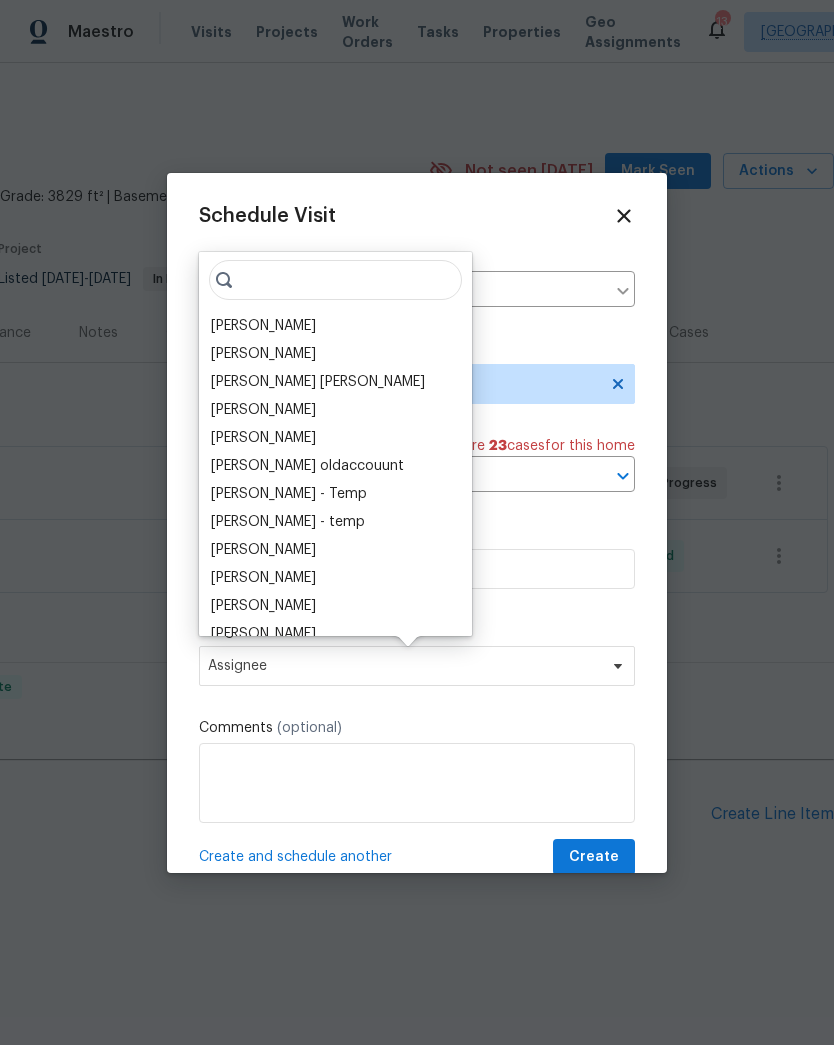 click on "[PERSON_NAME]" at bounding box center (263, 326) 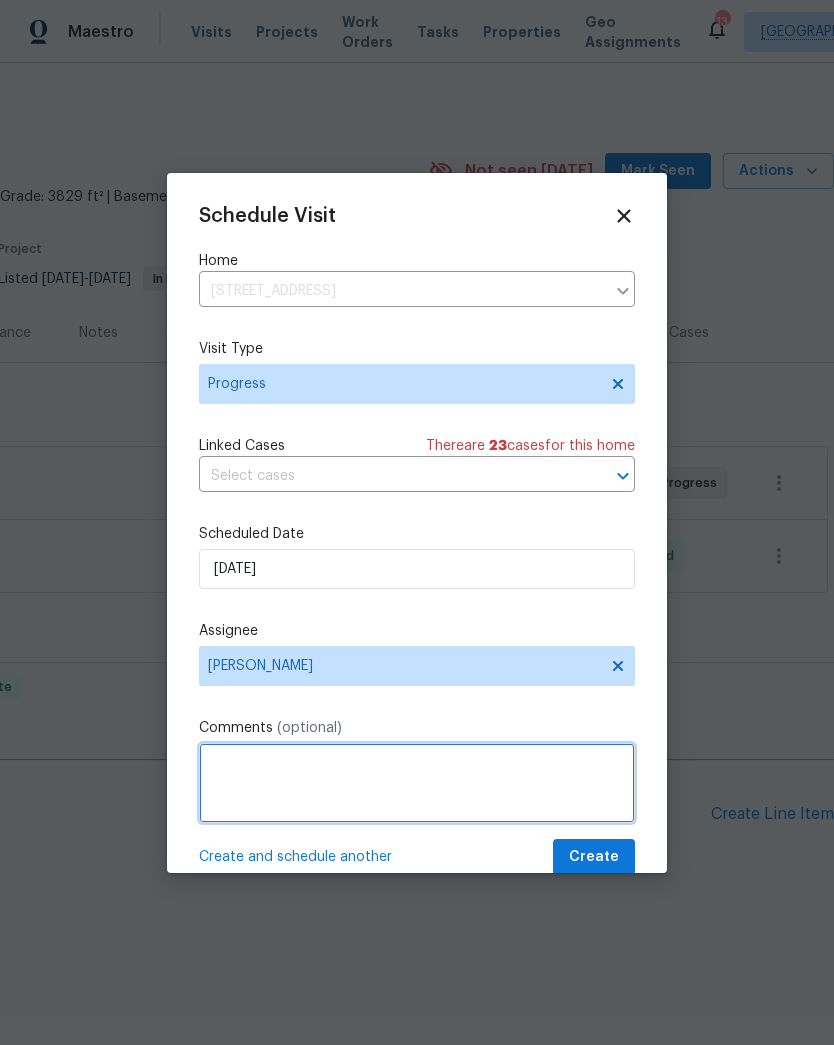click at bounding box center (417, 783) 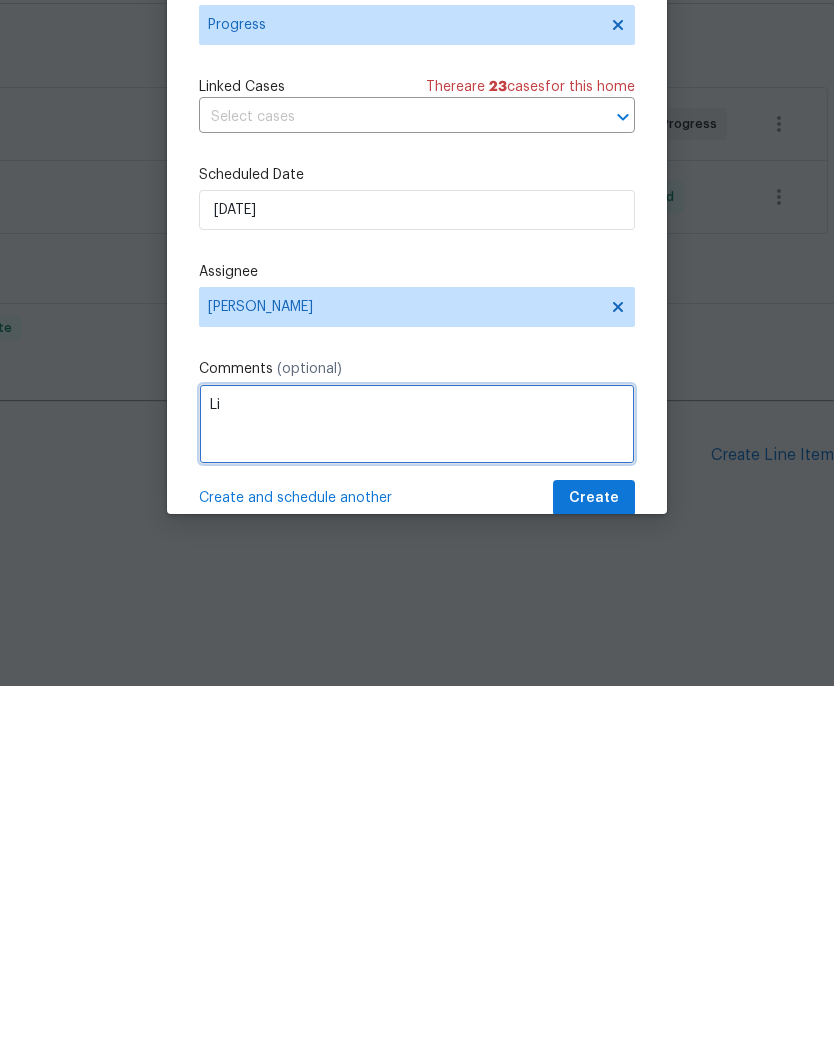 type on "L" 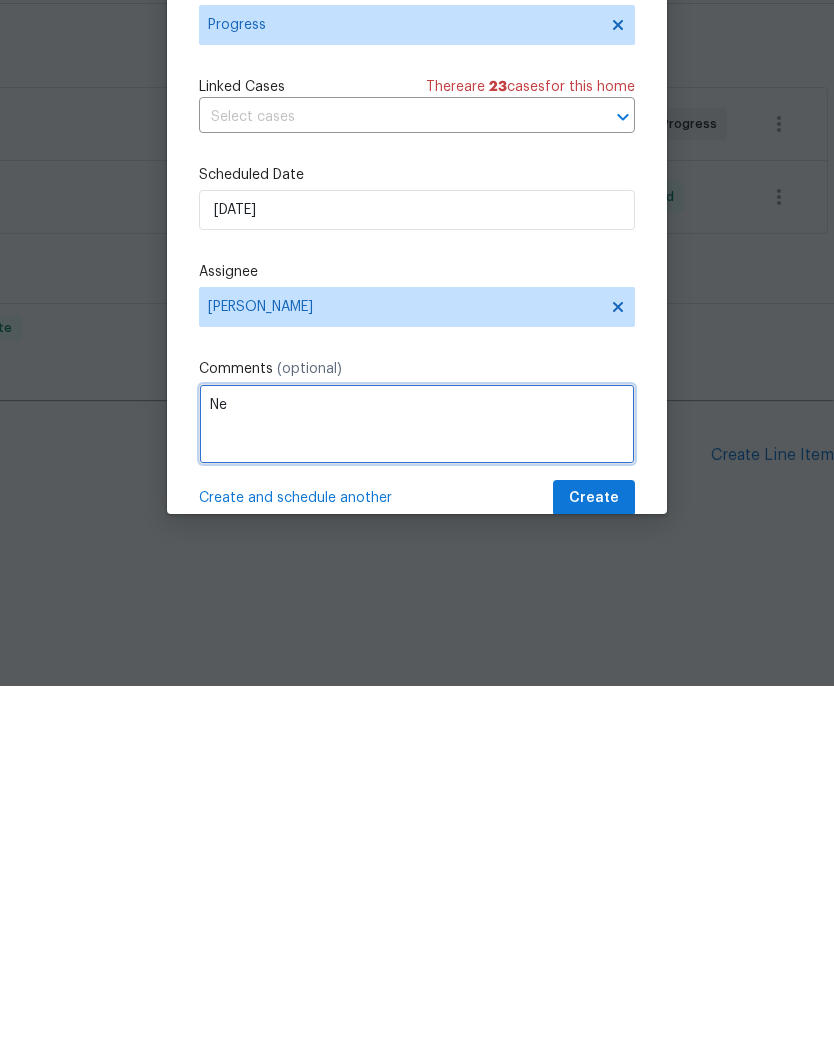 type on "N" 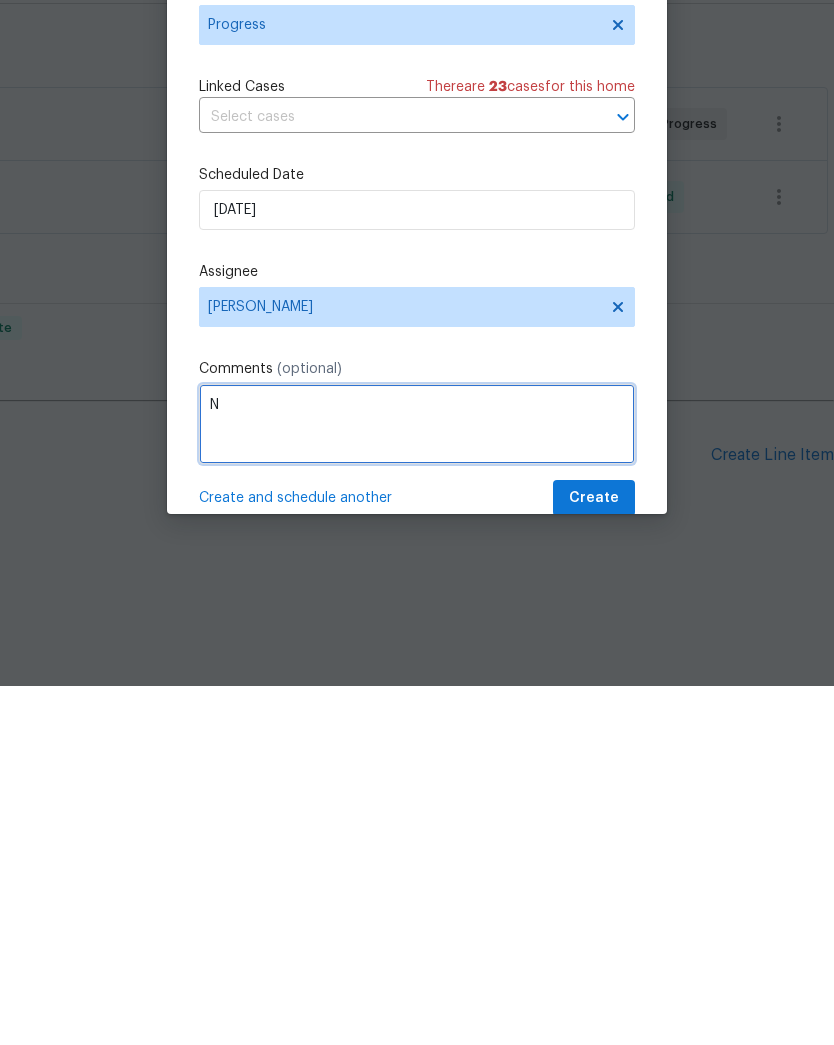 type 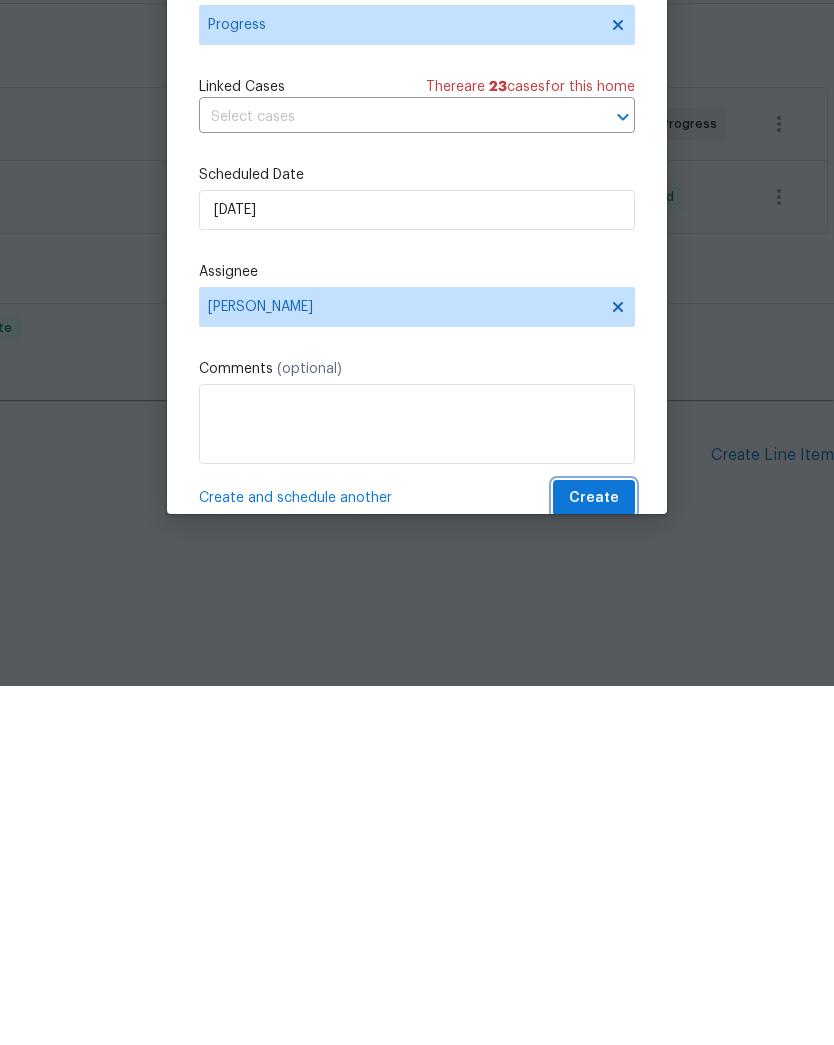 click on "Create" at bounding box center [594, 857] 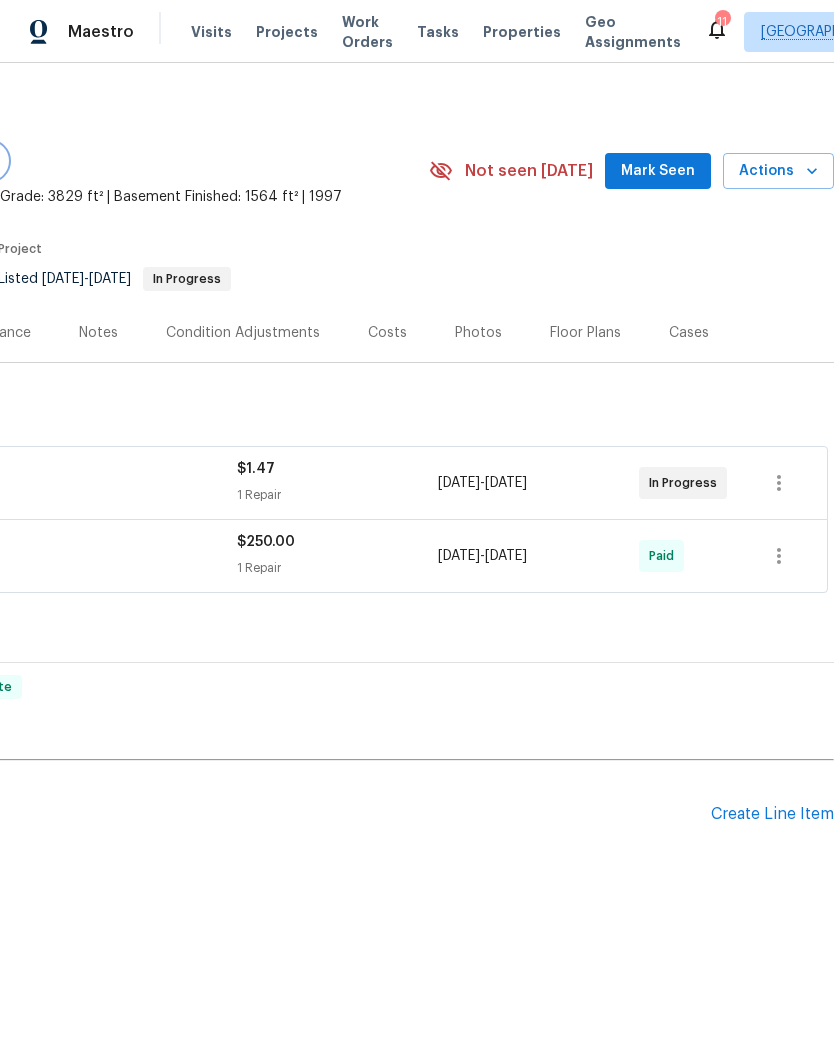 click at bounding box center [-11, 161] 